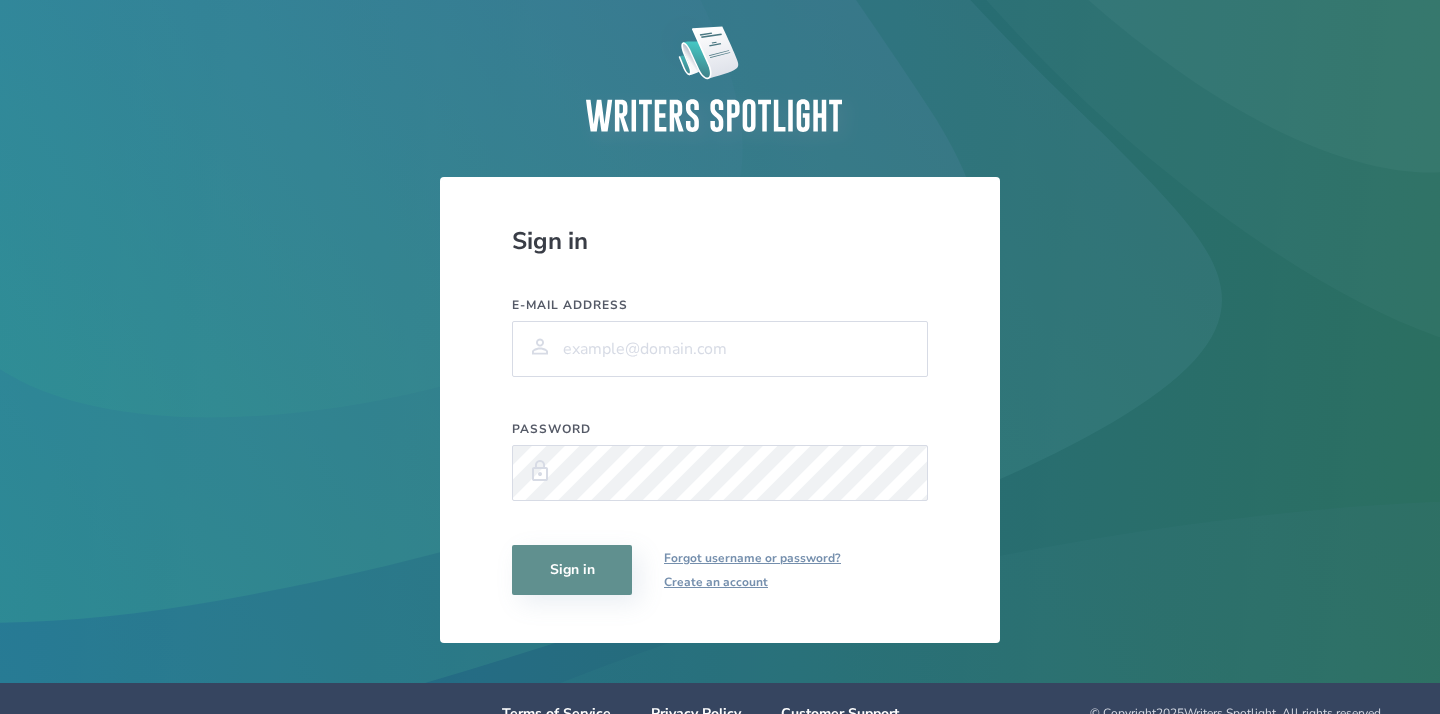 scroll, scrollTop: 0, scrollLeft: 0, axis: both 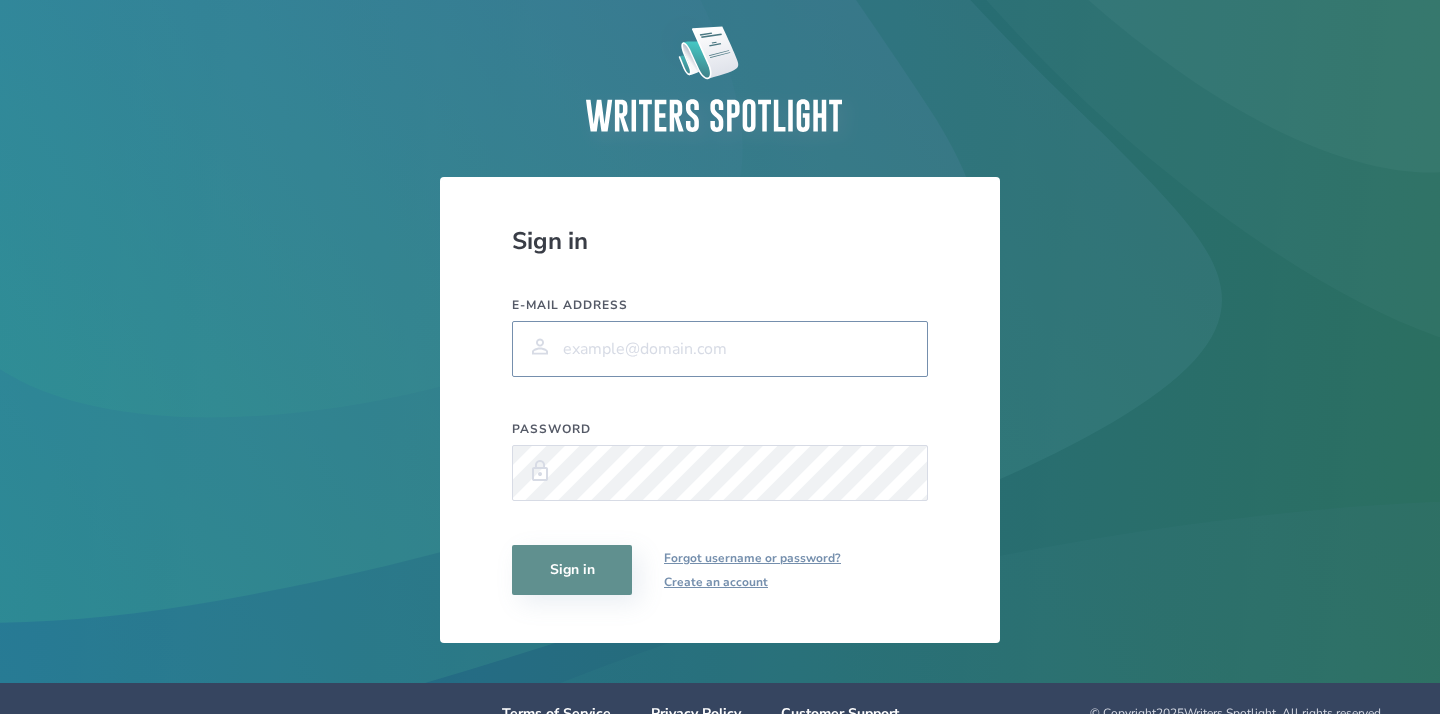 click on "E-mail address" at bounding box center [720, 349] 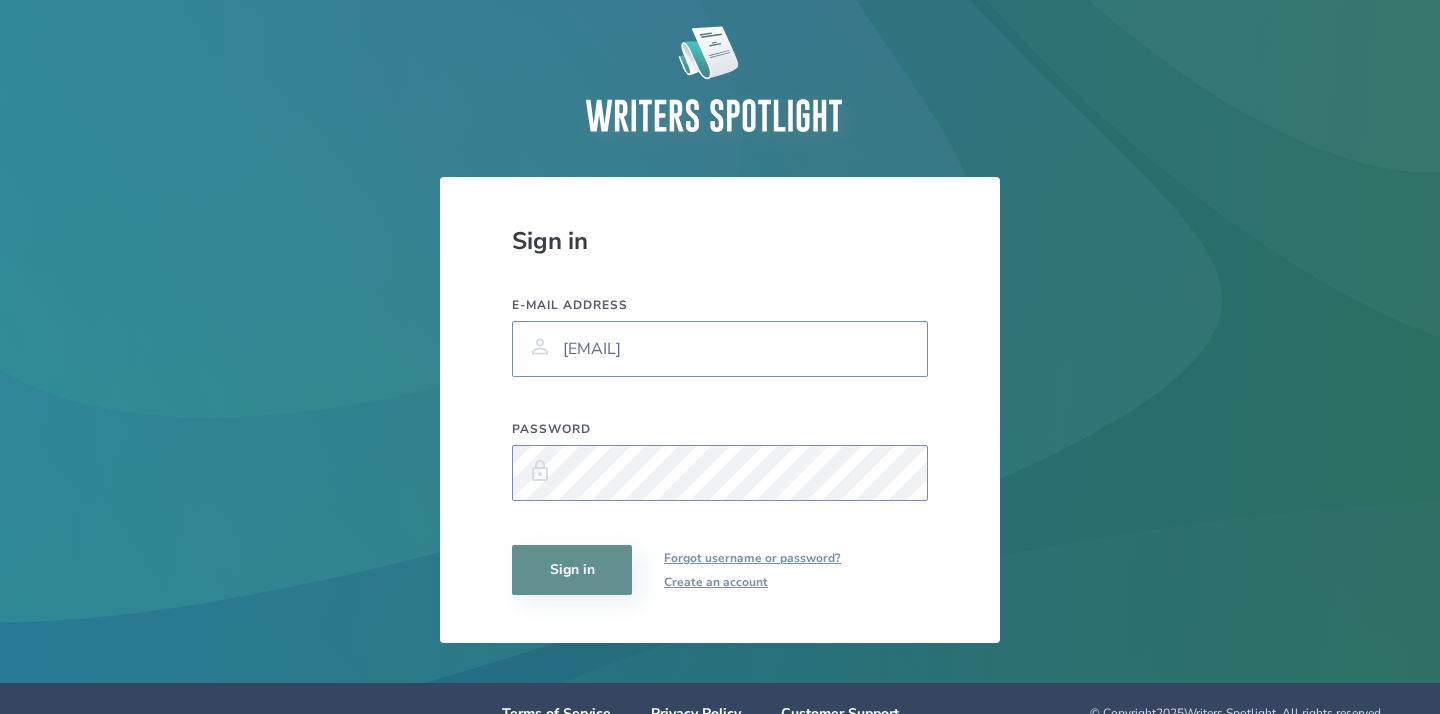click on "Sign in" at bounding box center [572, 570] 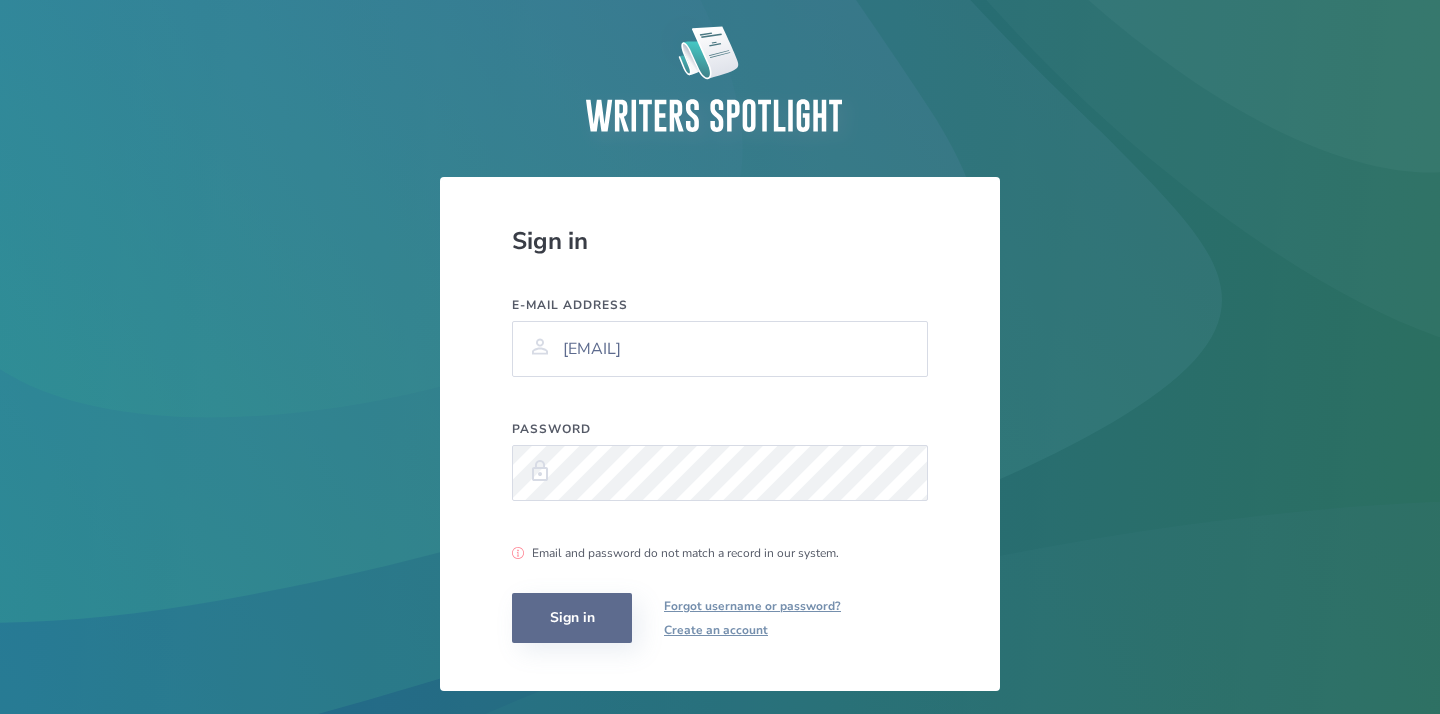 click on "Sign in" at bounding box center [572, 618] 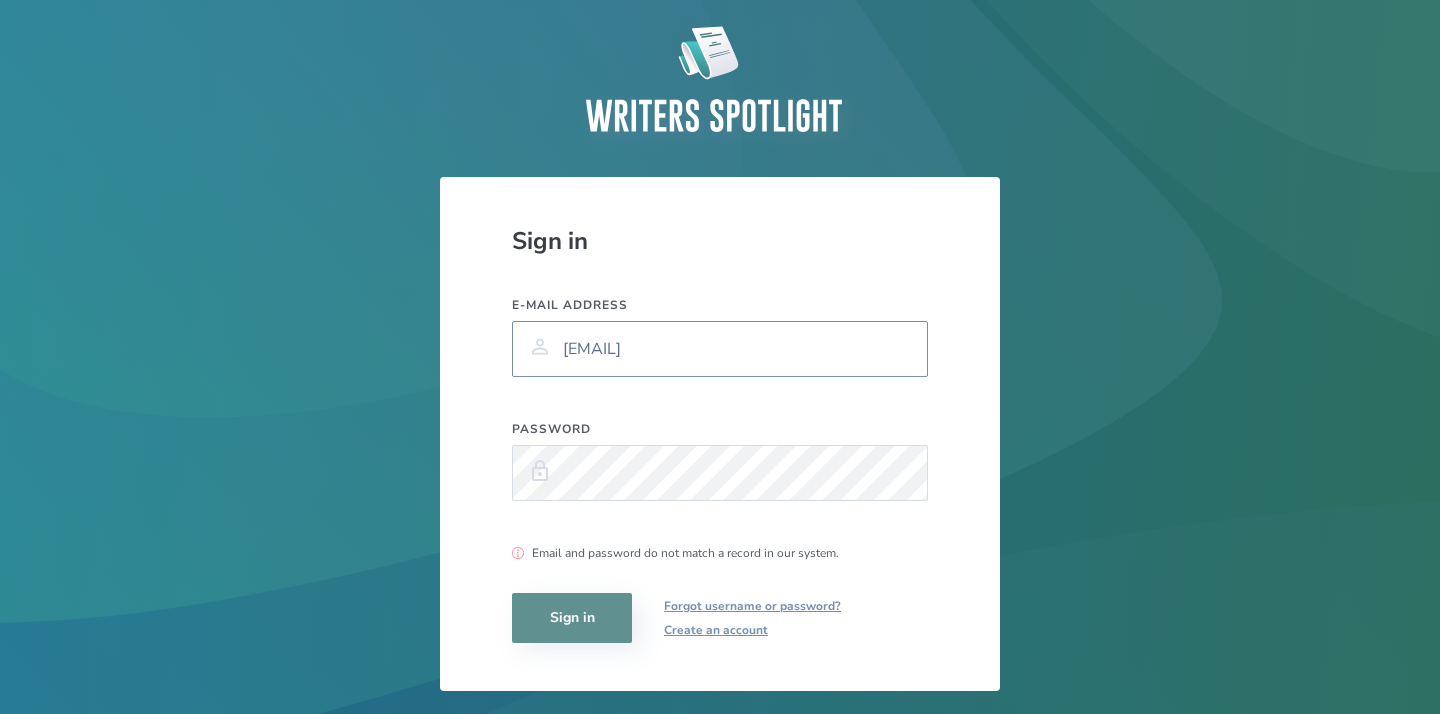 click on "[EMAIL]" at bounding box center (720, 349) 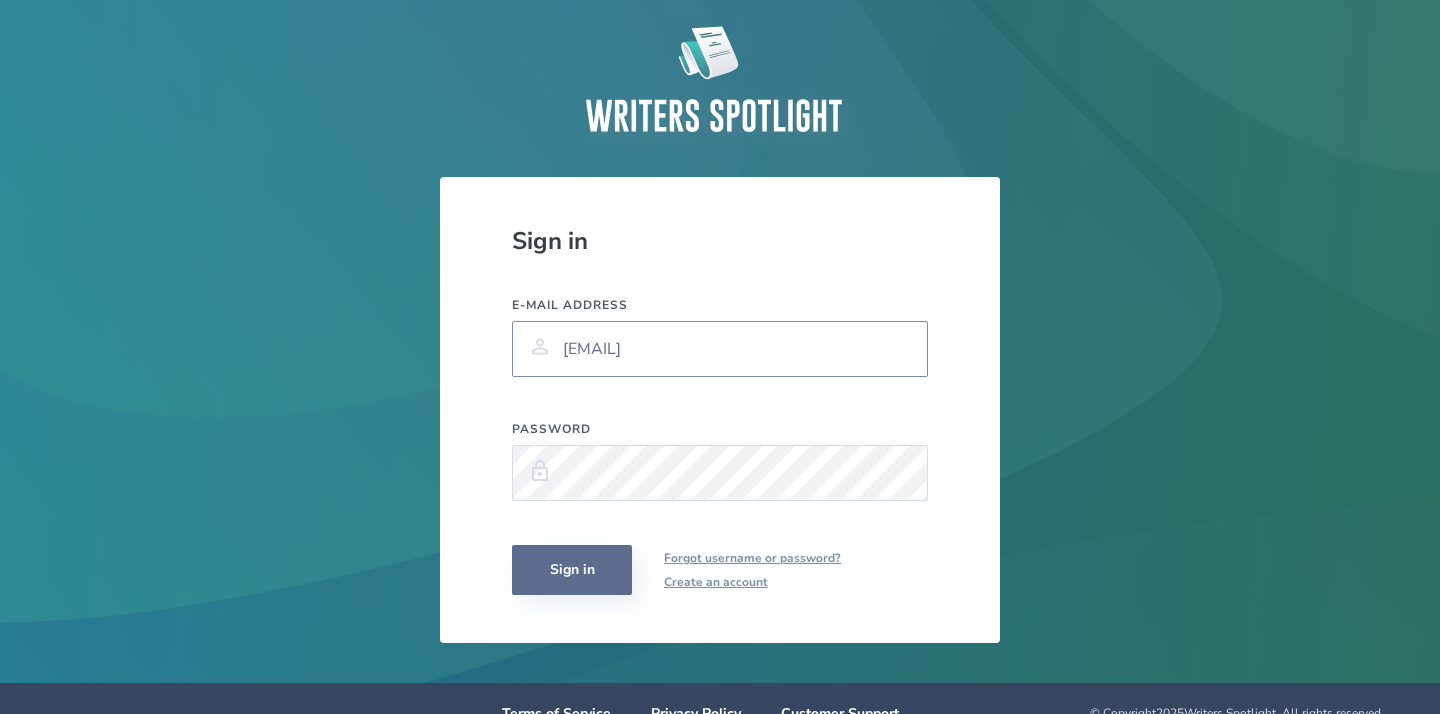 type on "[EMAIL]" 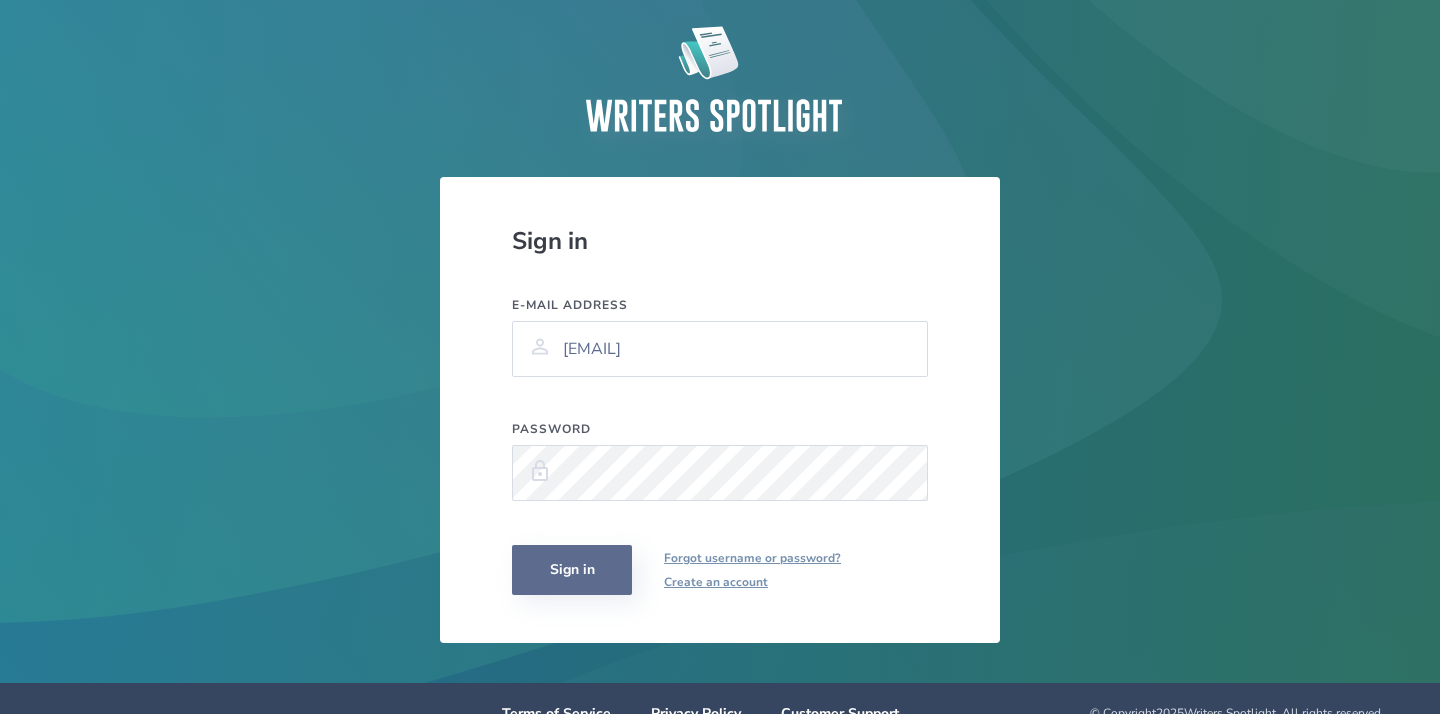click on "Sign in" at bounding box center [572, 570] 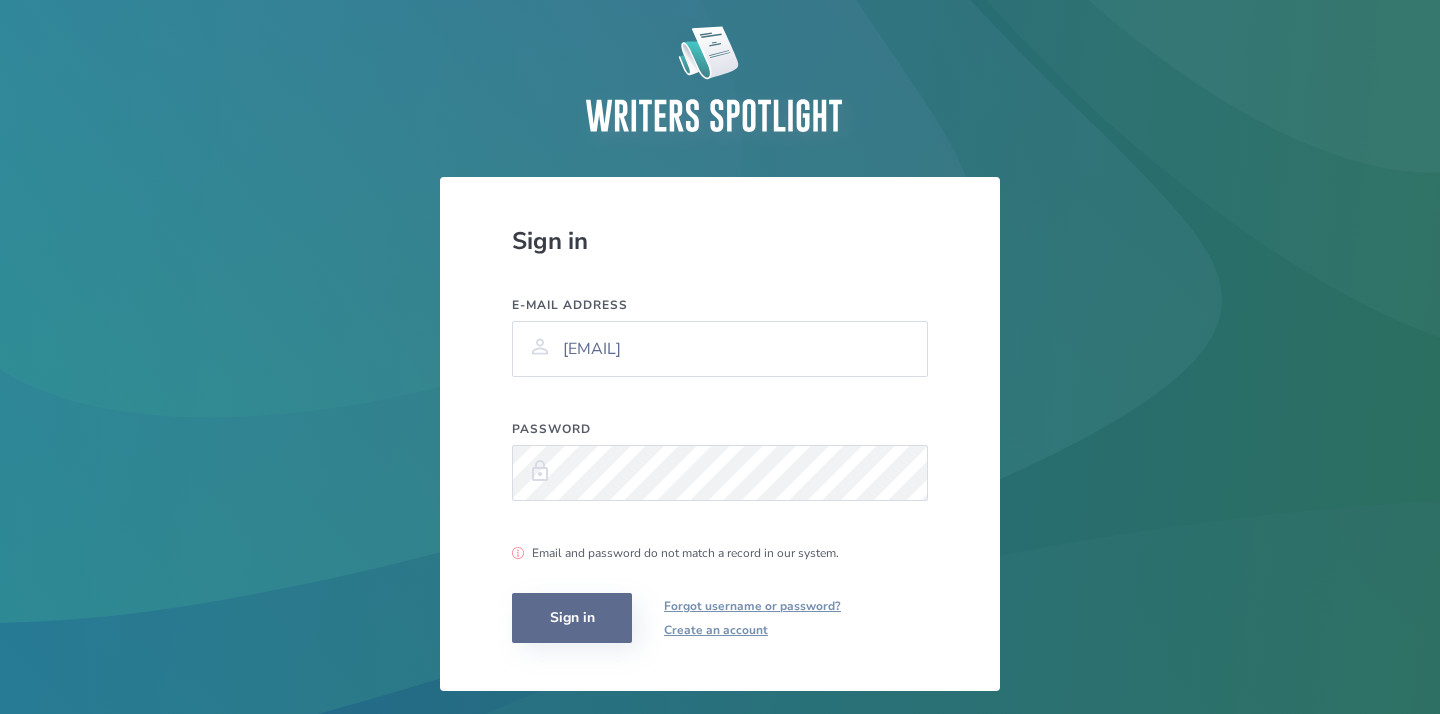 click on "Sign in" at bounding box center (572, 618) 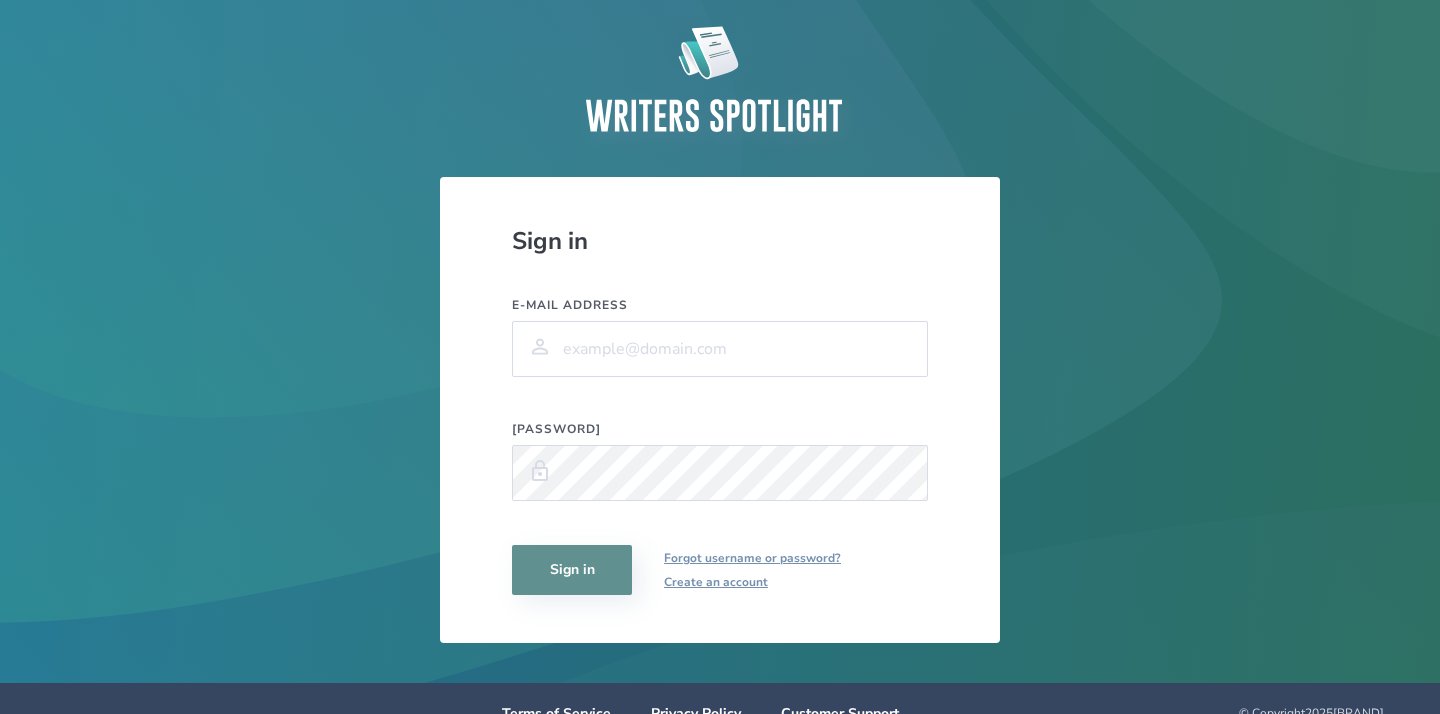 scroll, scrollTop: 0, scrollLeft: 0, axis: both 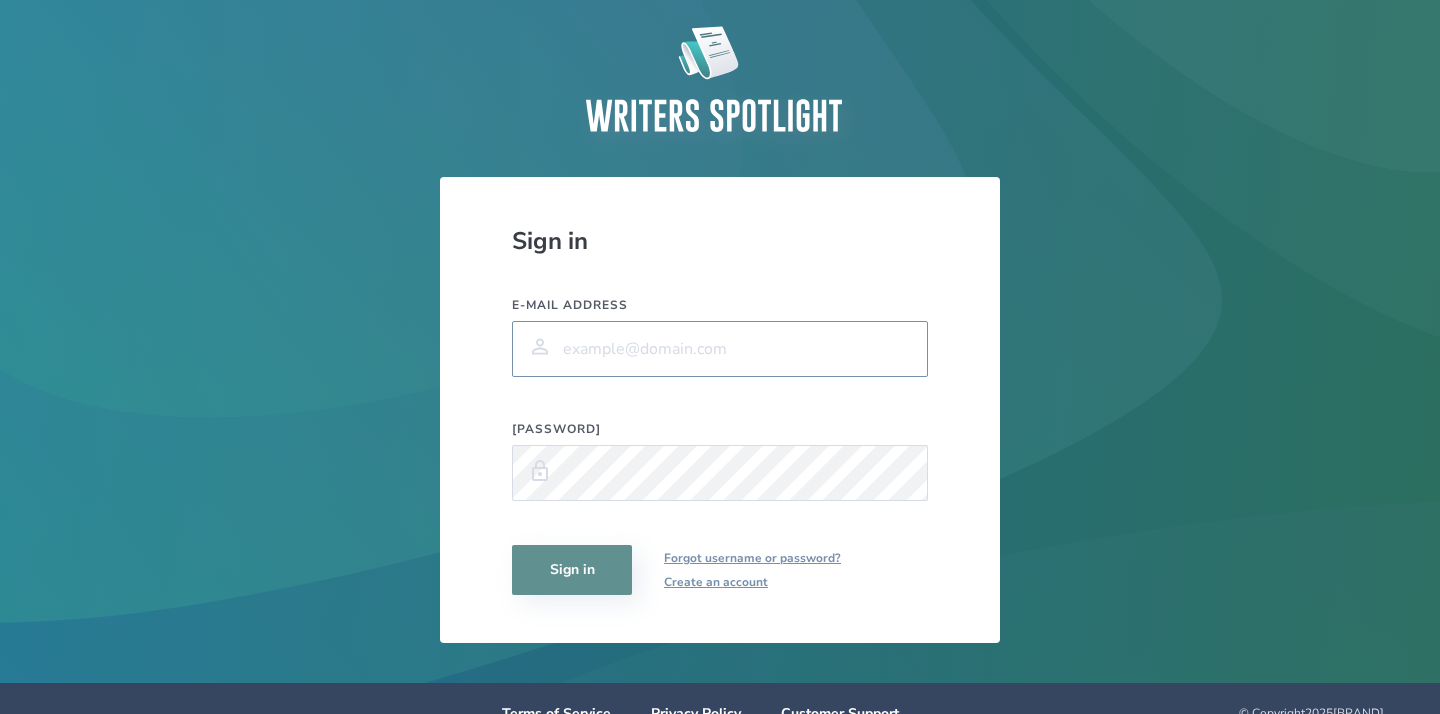 click on "E-mail address" at bounding box center [720, 349] 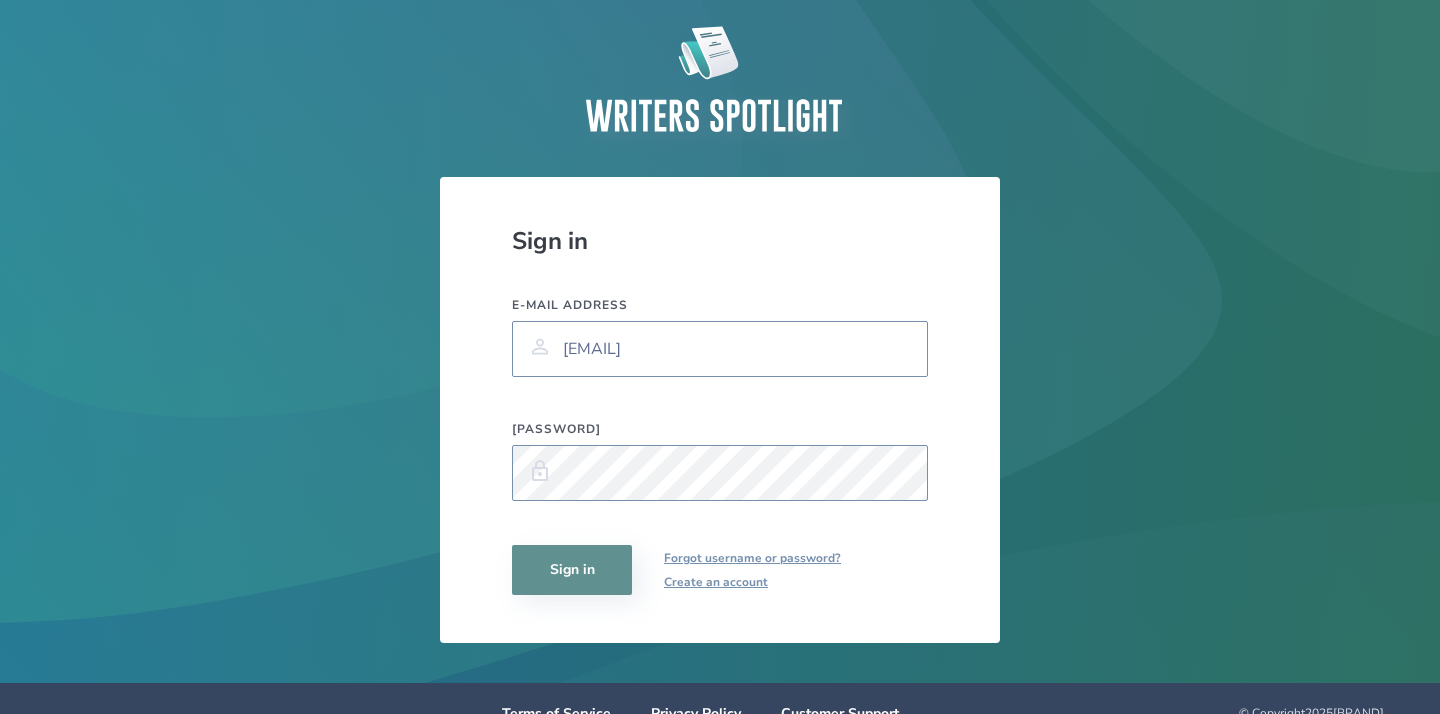 click on "Sign in" at bounding box center (572, 570) 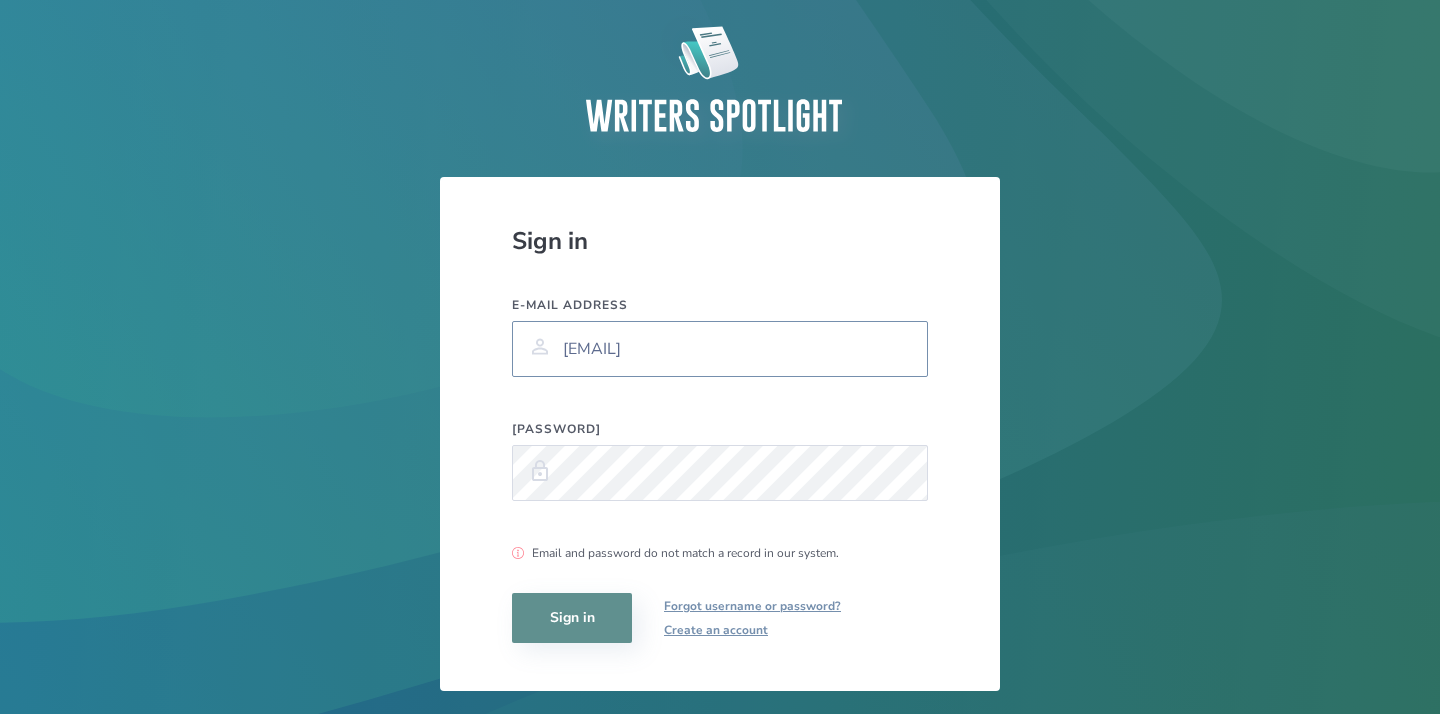 drag, startPoint x: 765, startPoint y: 362, endPoint x: 541, endPoint y: 353, distance: 224.18073 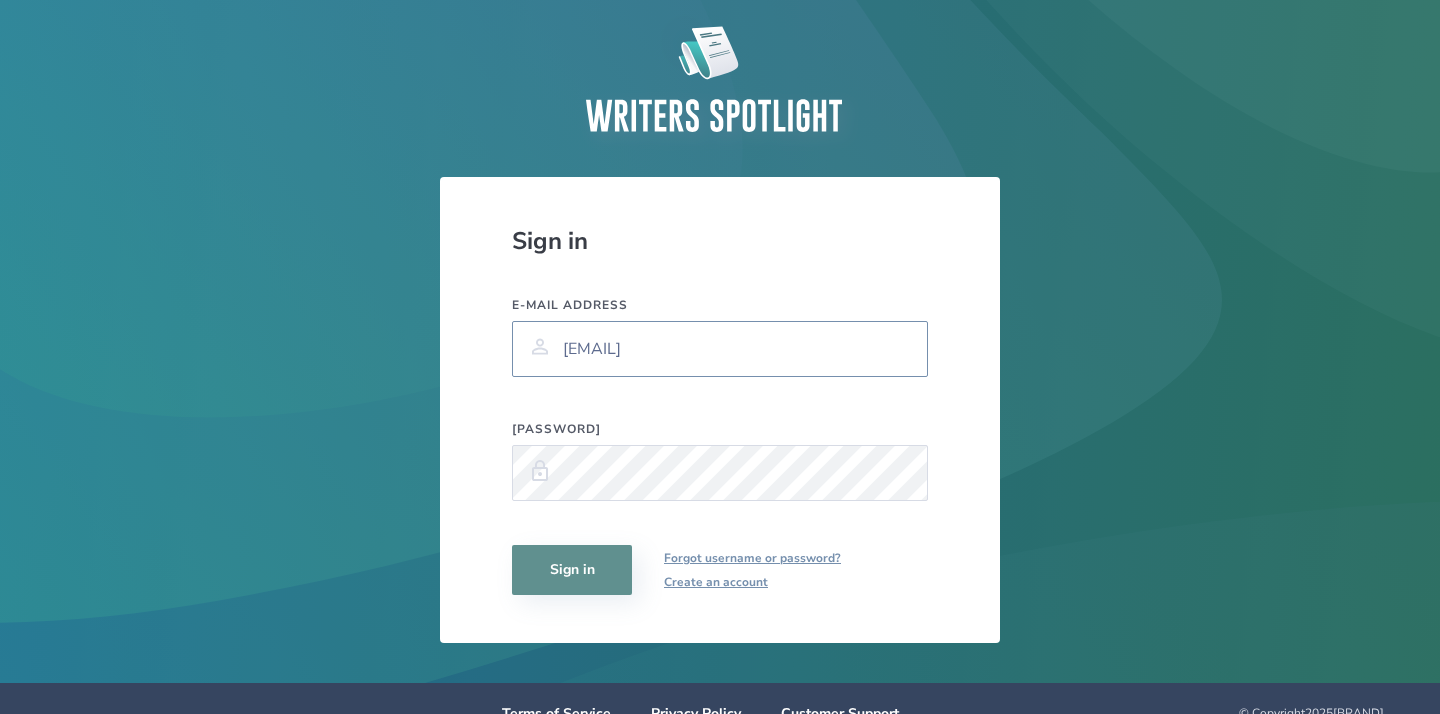 type on "[EMAIL]" 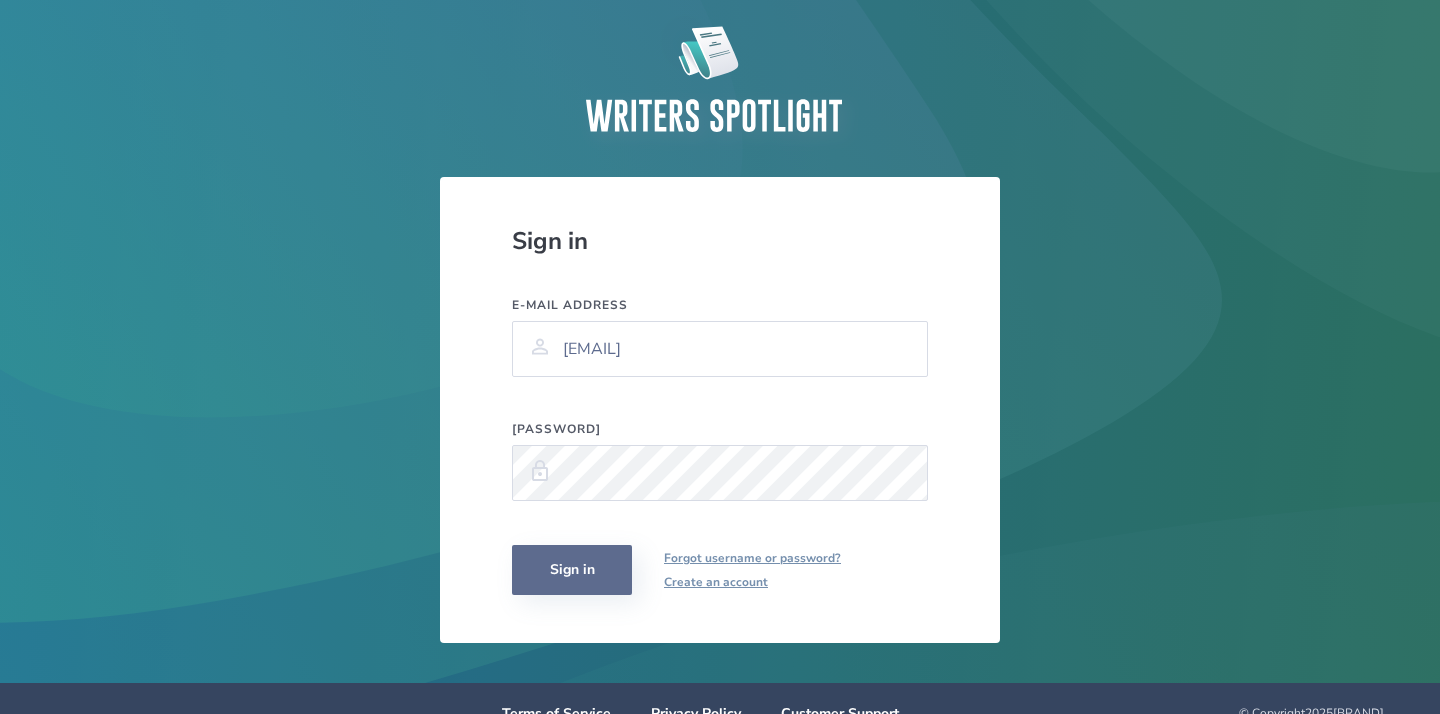 click on "Sign in" at bounding box center (572, 570) 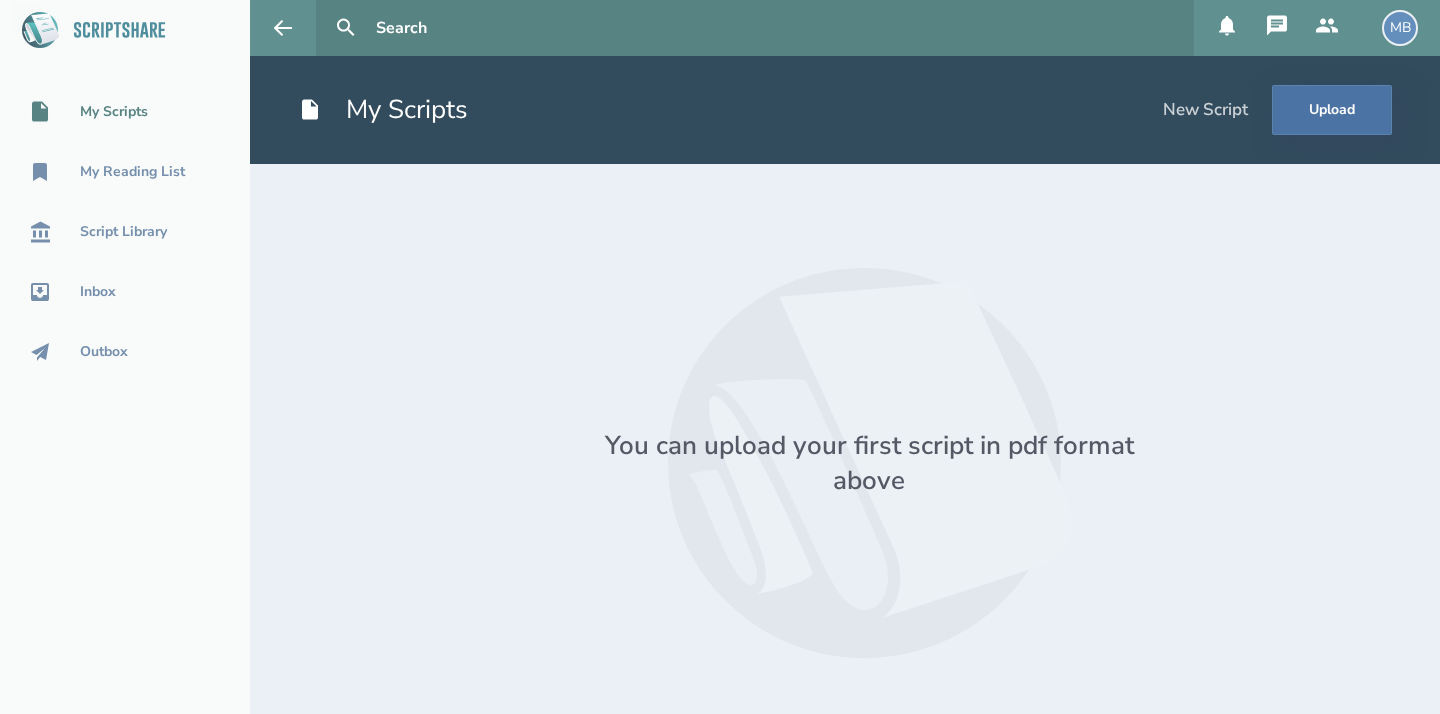 click on "MB" at bounding box center (1400, 28) 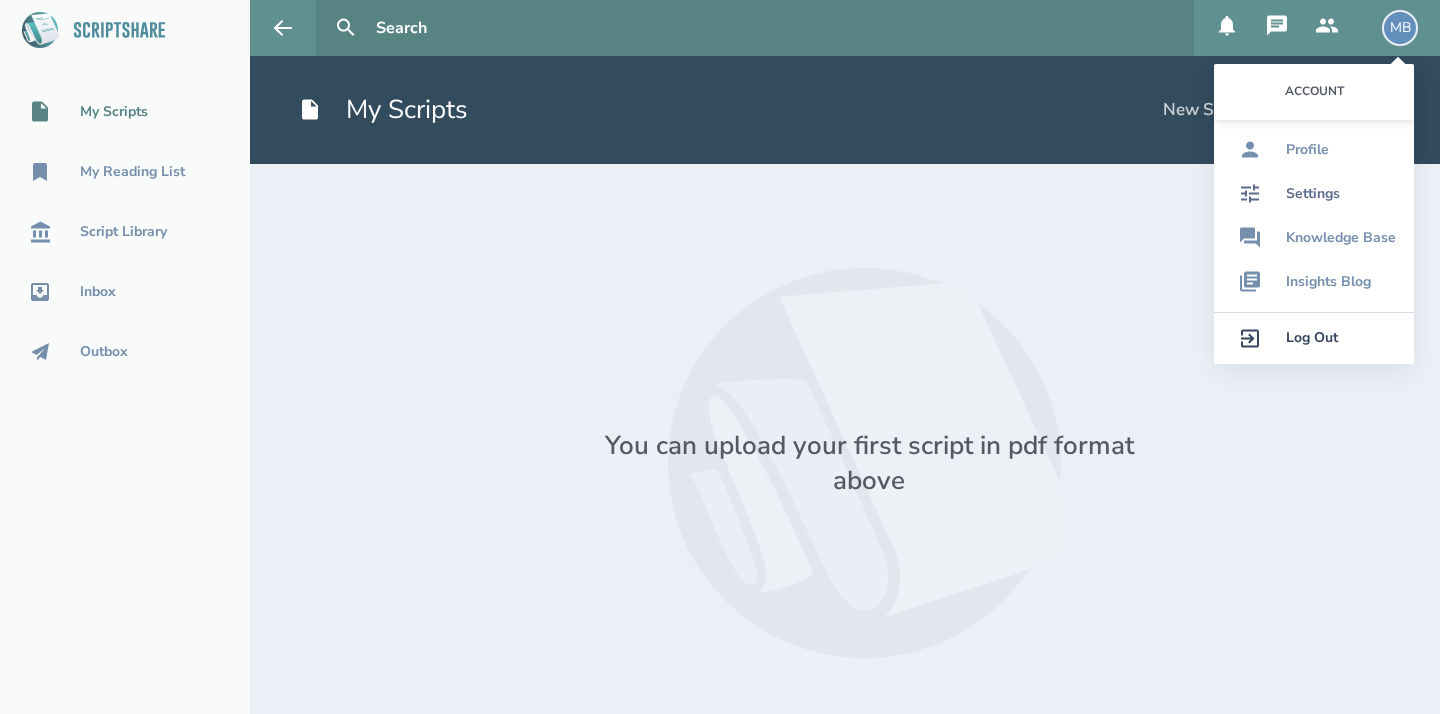 click on "Settings" at bounding box center (1313, 194) 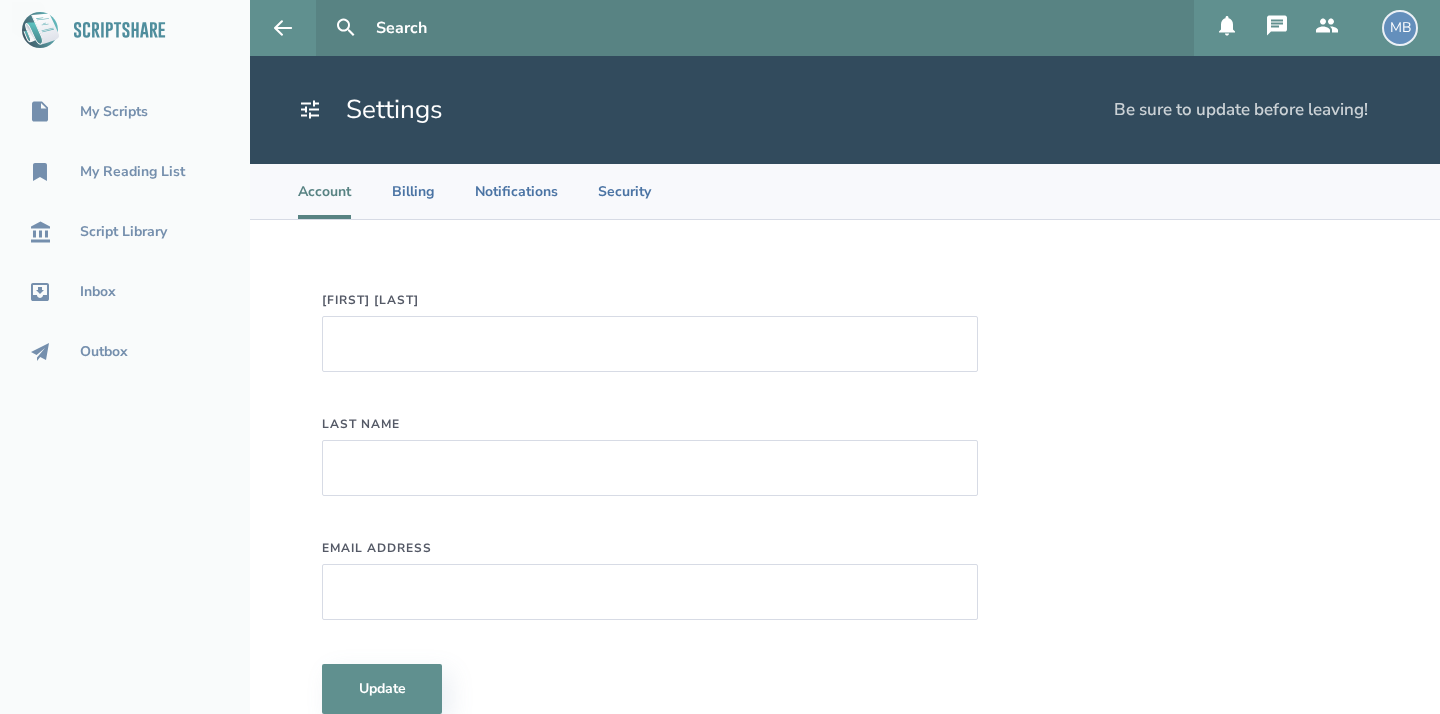 type on "[FIRST]" 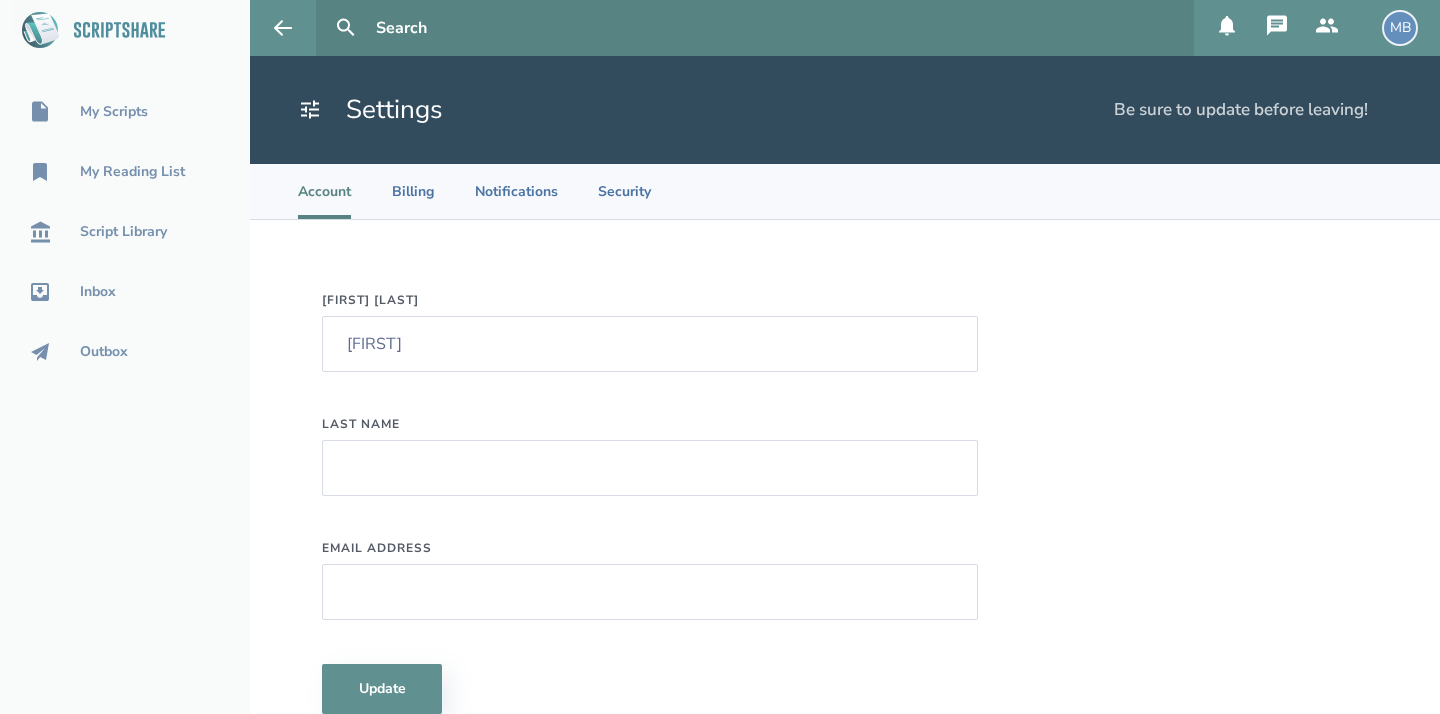 type on "[LAST]" 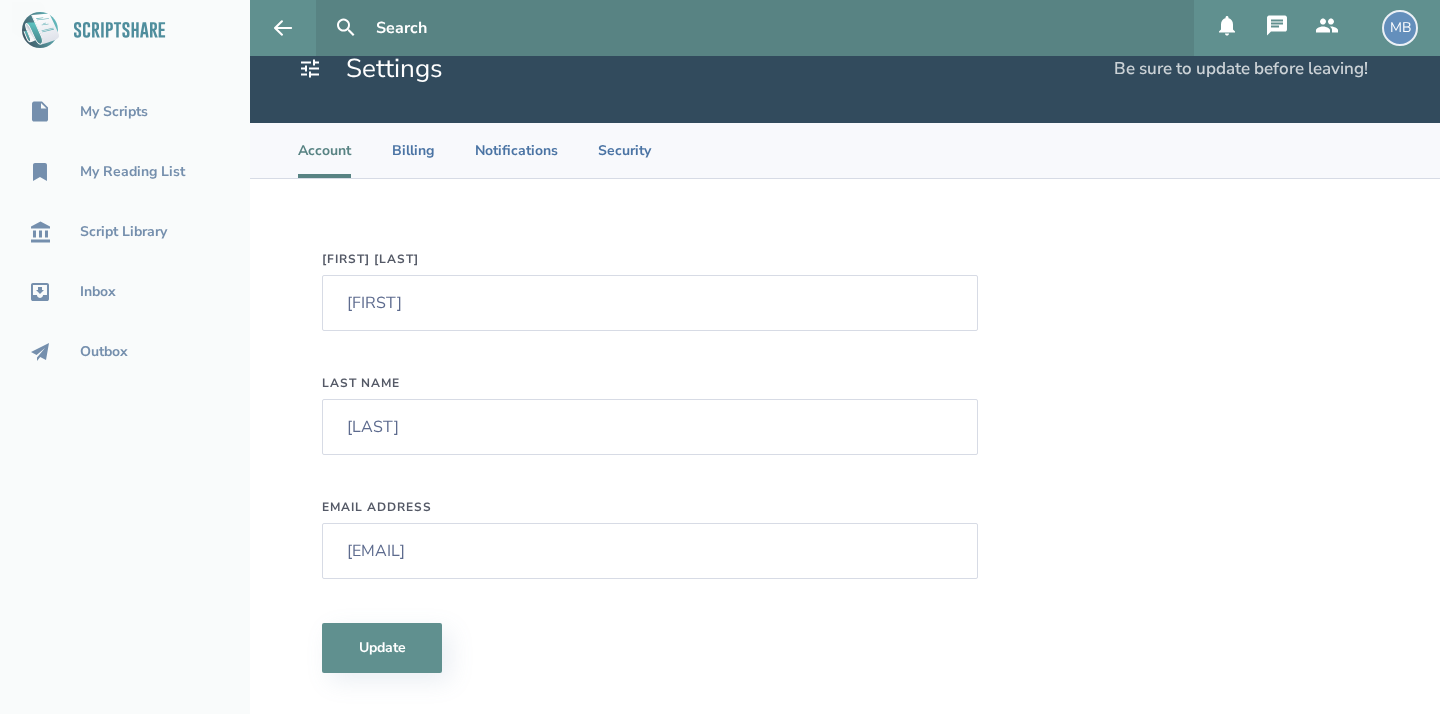 scroll, scrollTop: 59, scrollLeft: 0, axis: vertical 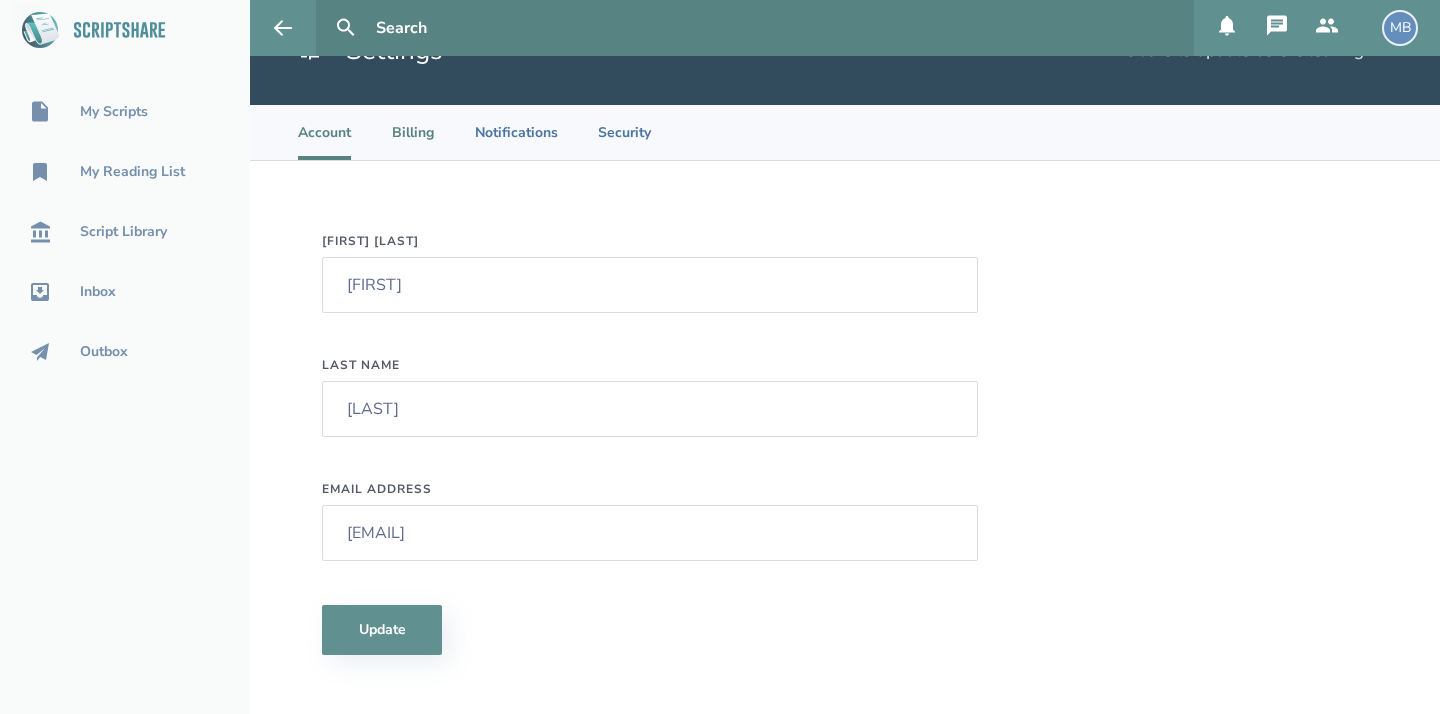 click on "Billing" at bounding box center [413, 132] 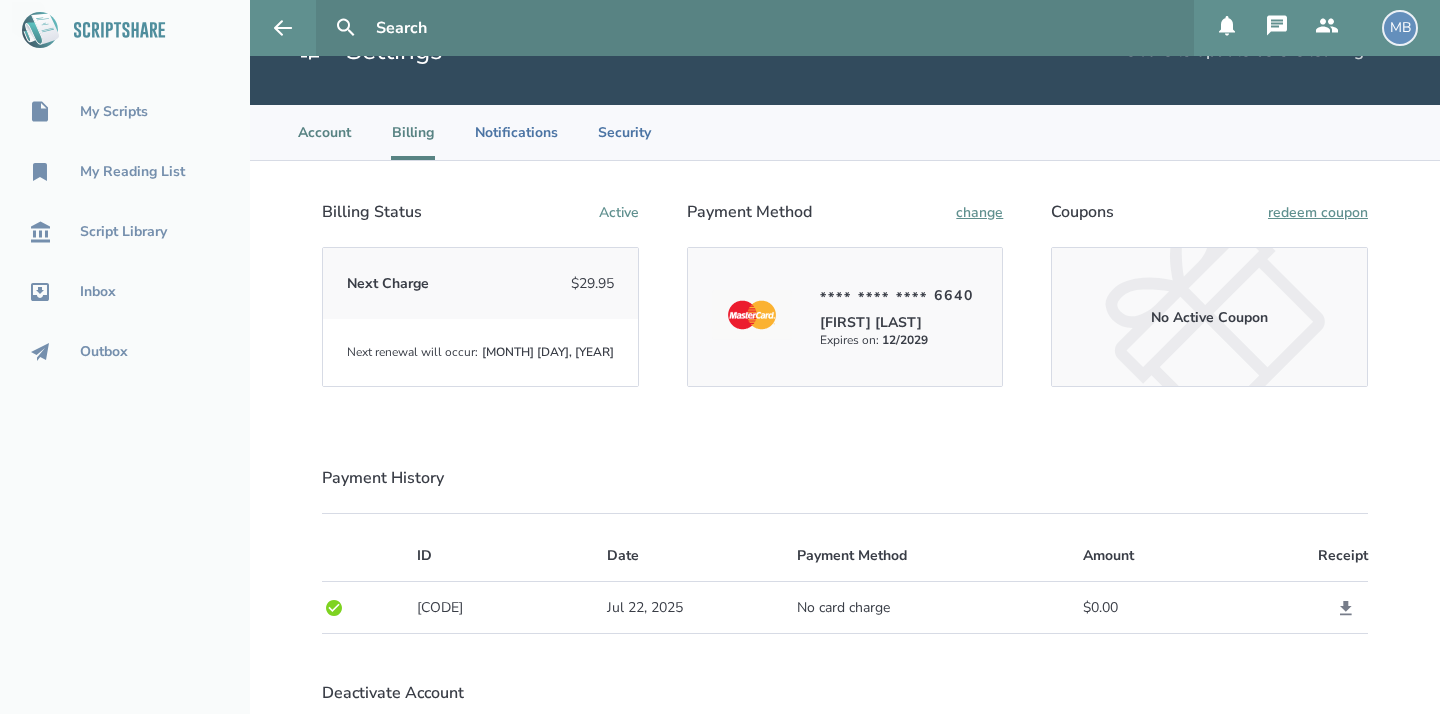 click on "Account" at bounding box center [324, 132] 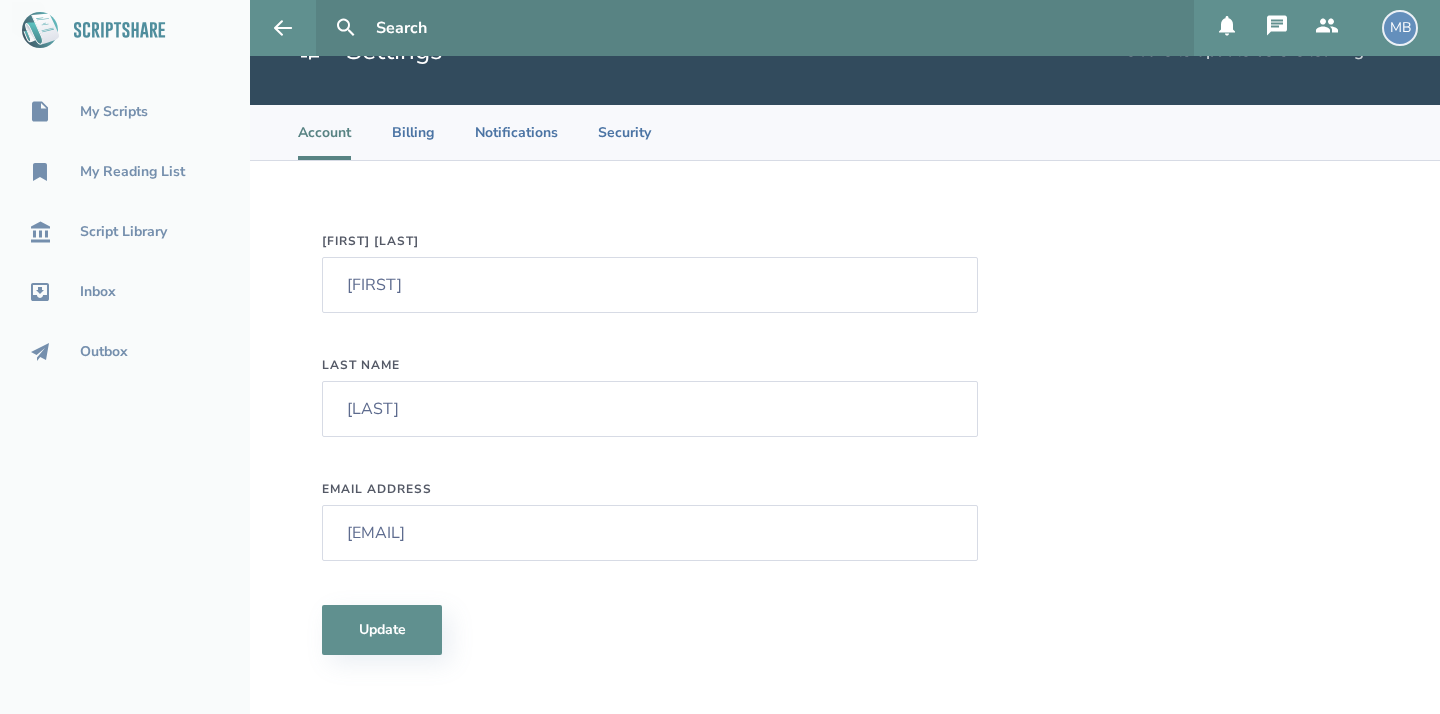 scroll, scrollTop: 0, scrollLeft: 0, axis: both 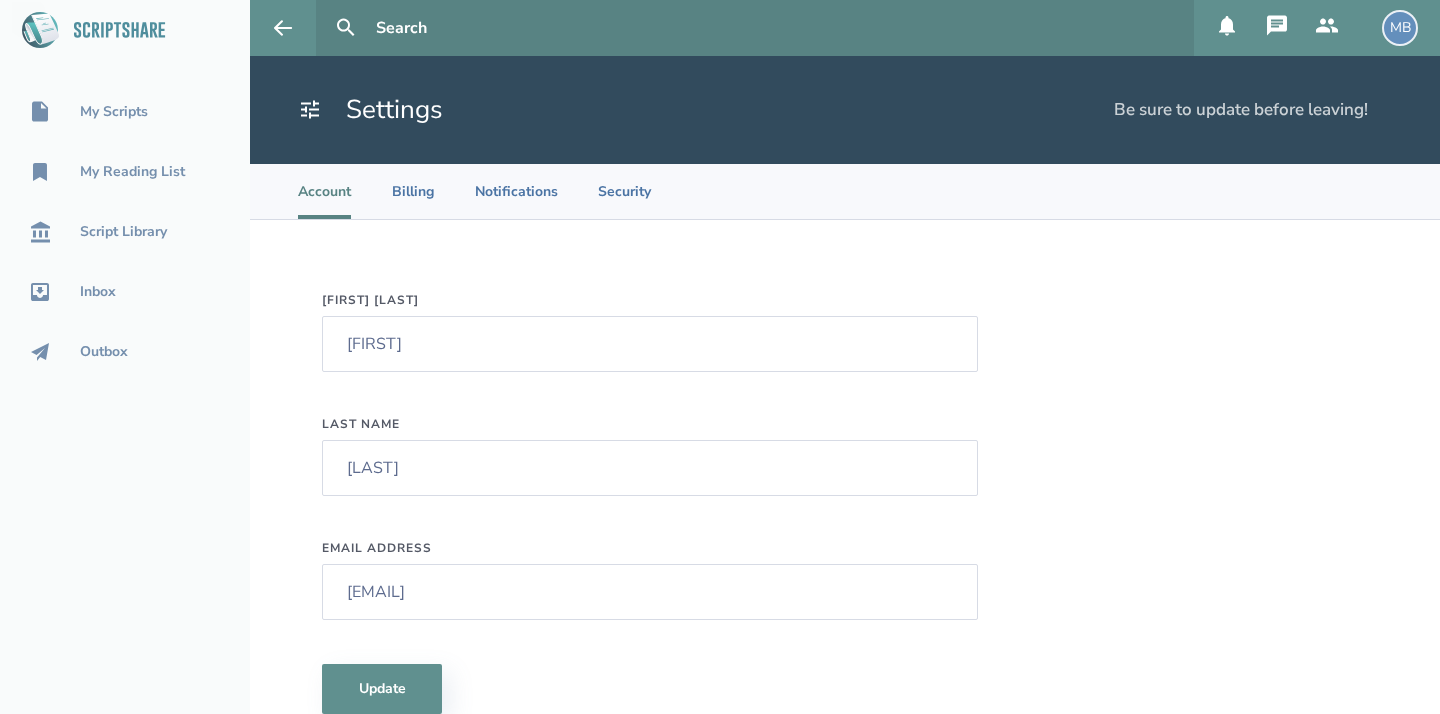 click on "MB" at bounding box center [1400, 28] 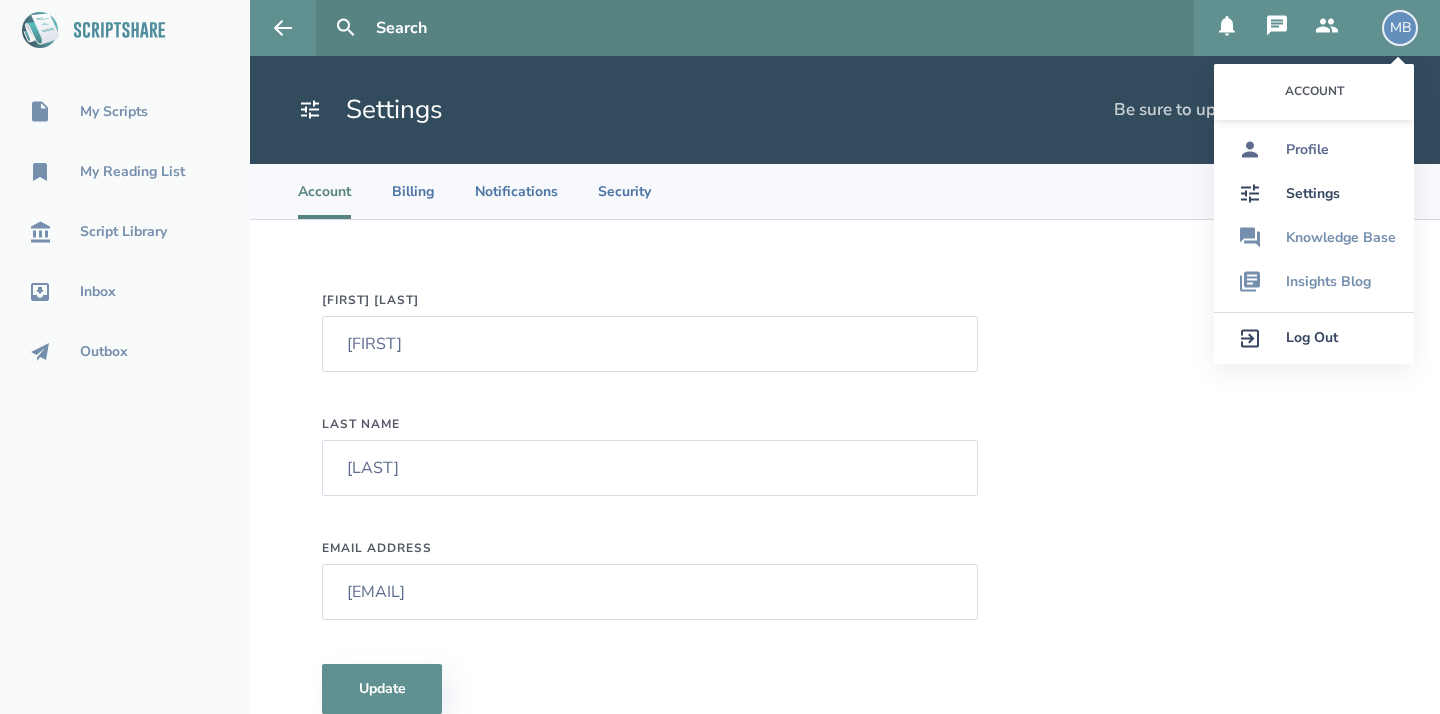 click on "Profile" at bounding box center (1307, 150) 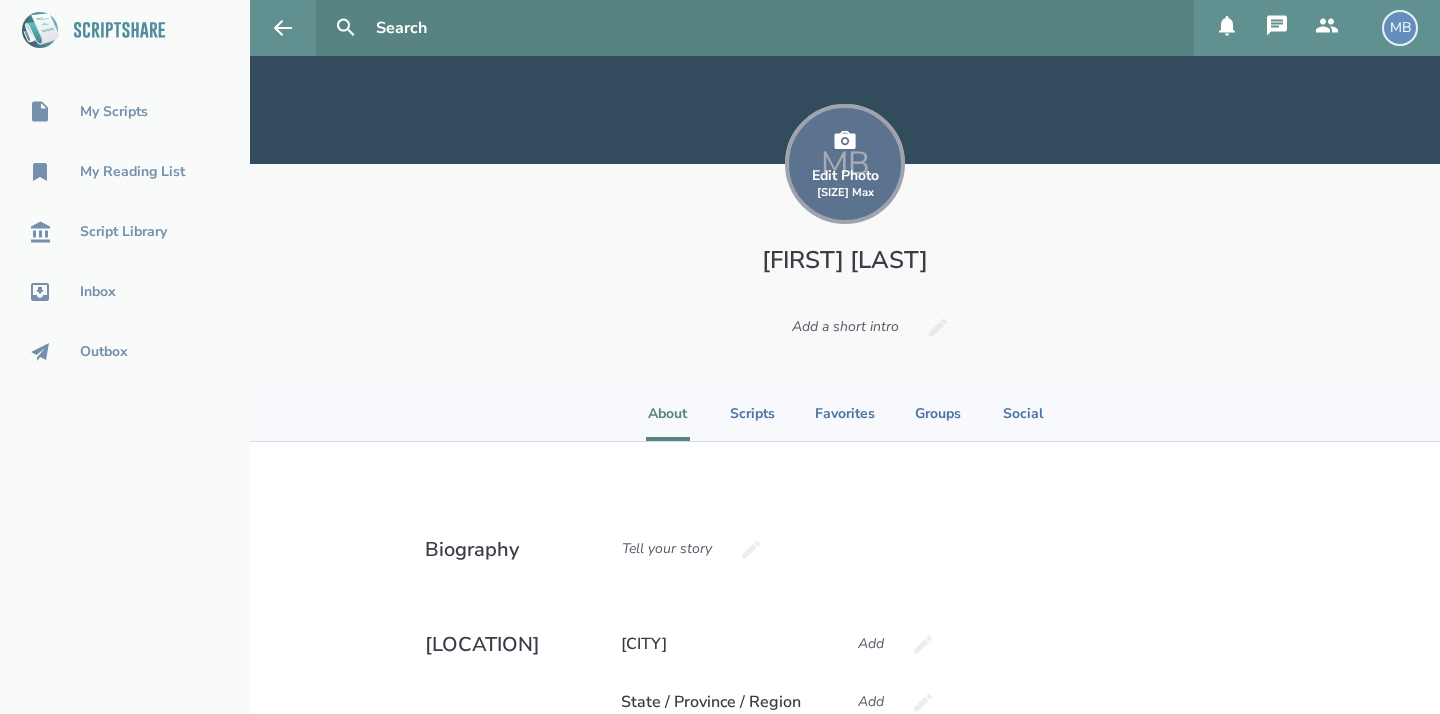 click on "Edit Photo 2MB Max" at bounding box center (845, 184) 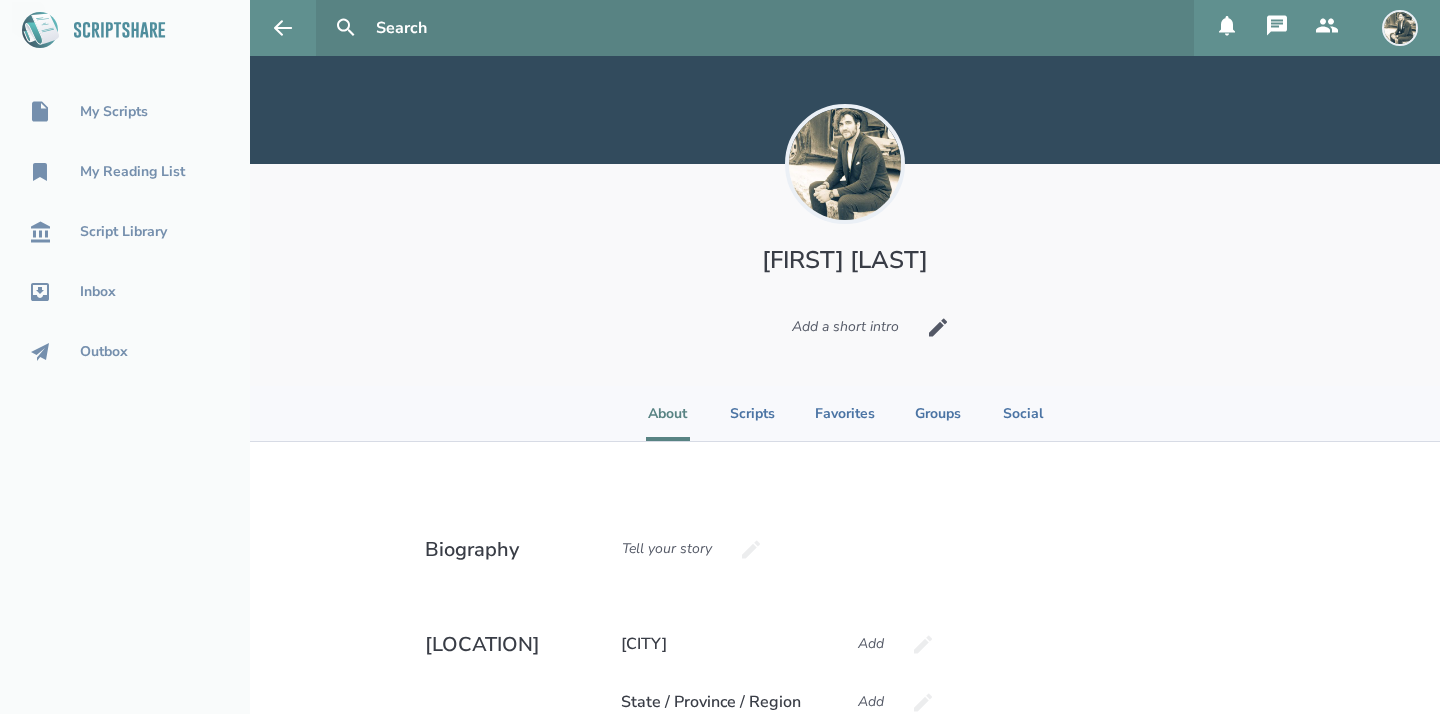 click on "Add a short intro" at bounding box center (845, 327) 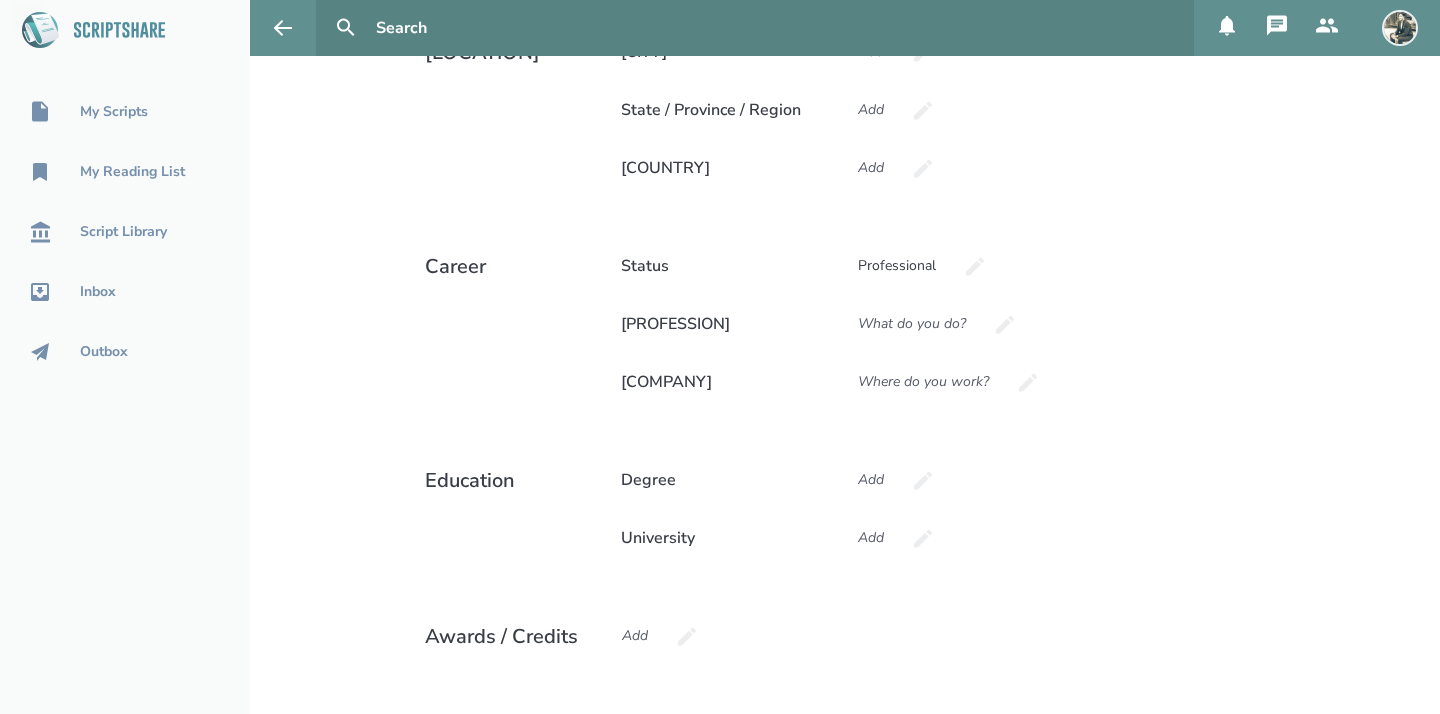 scroll, scrollTop: 0, scrollLeft: 0, axis: both 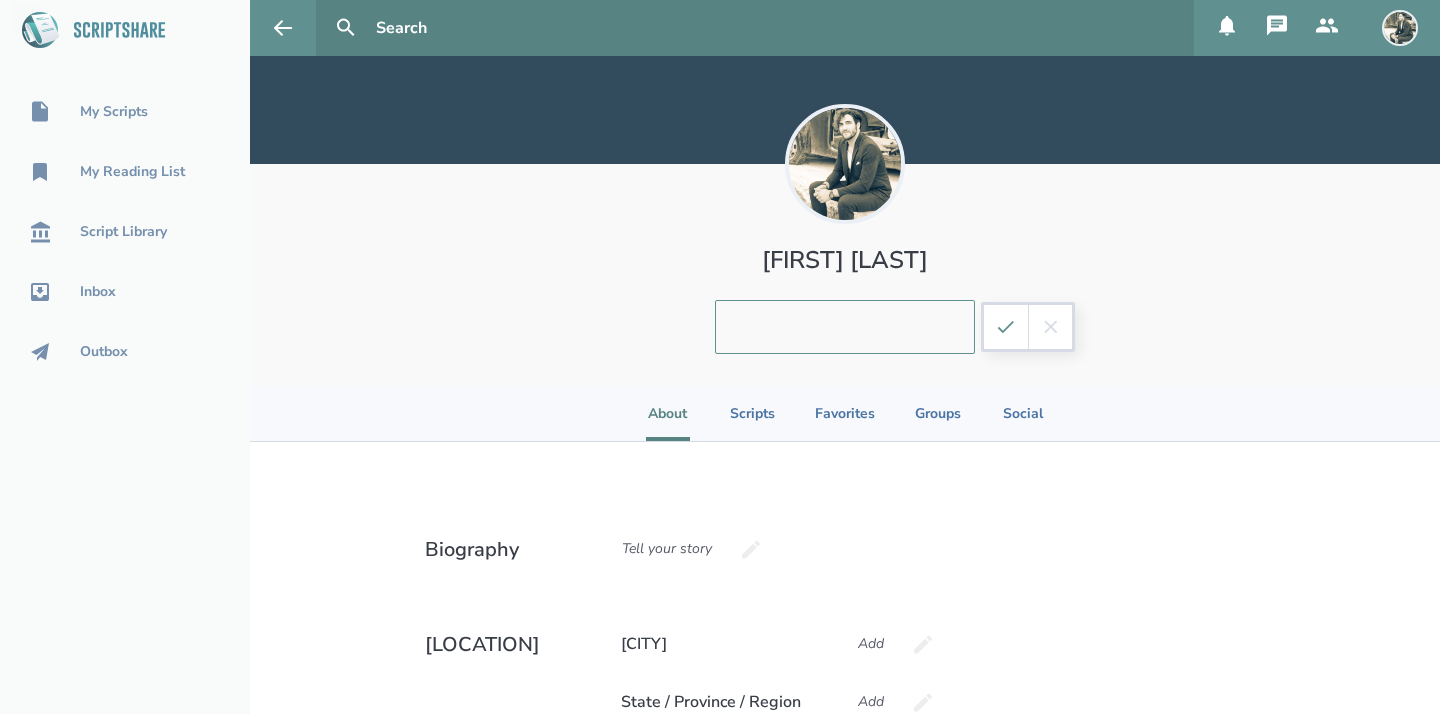 click at bounding box center (845, 327) 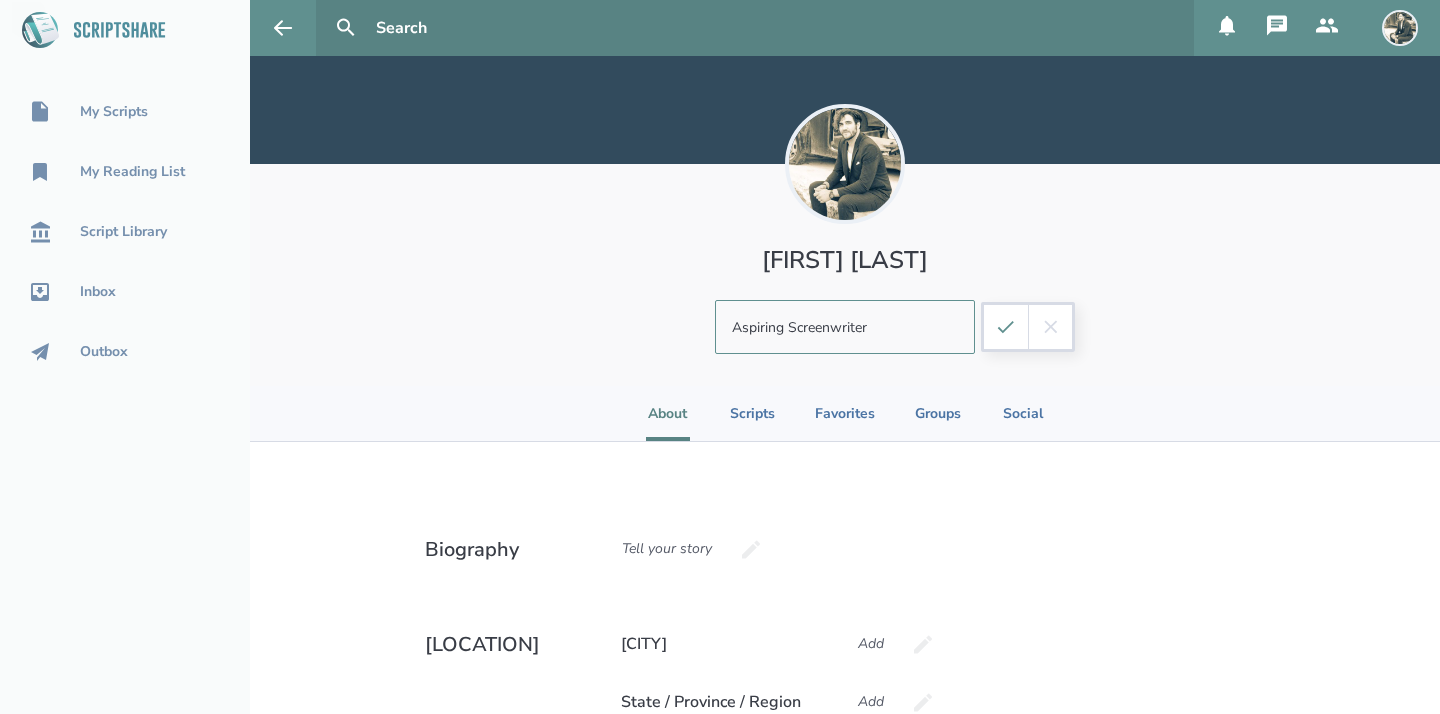 drag, startPoint x: 786, startPoint y: 323, endPoint x: 655, endPoint y: 337, distance: 131.74597 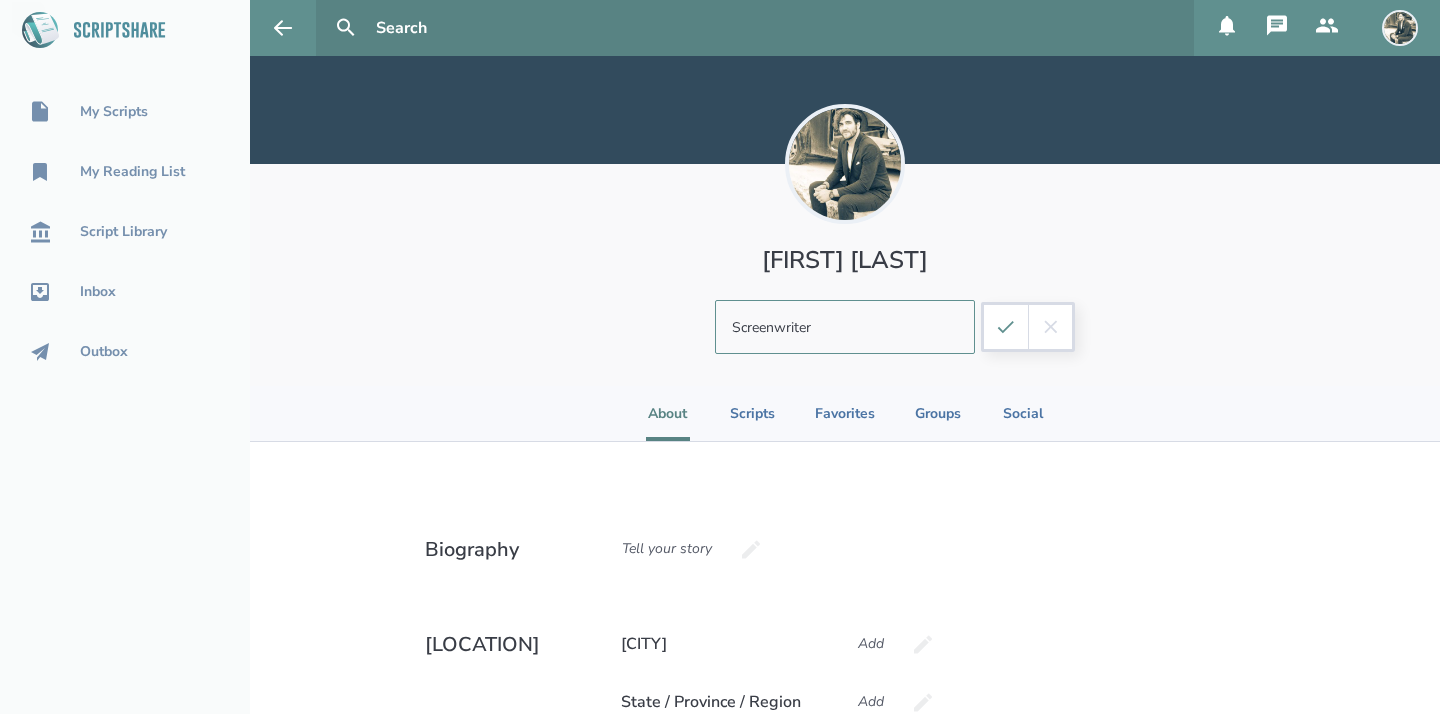 click on "Screenwriter" at bounding box center [845, 327] 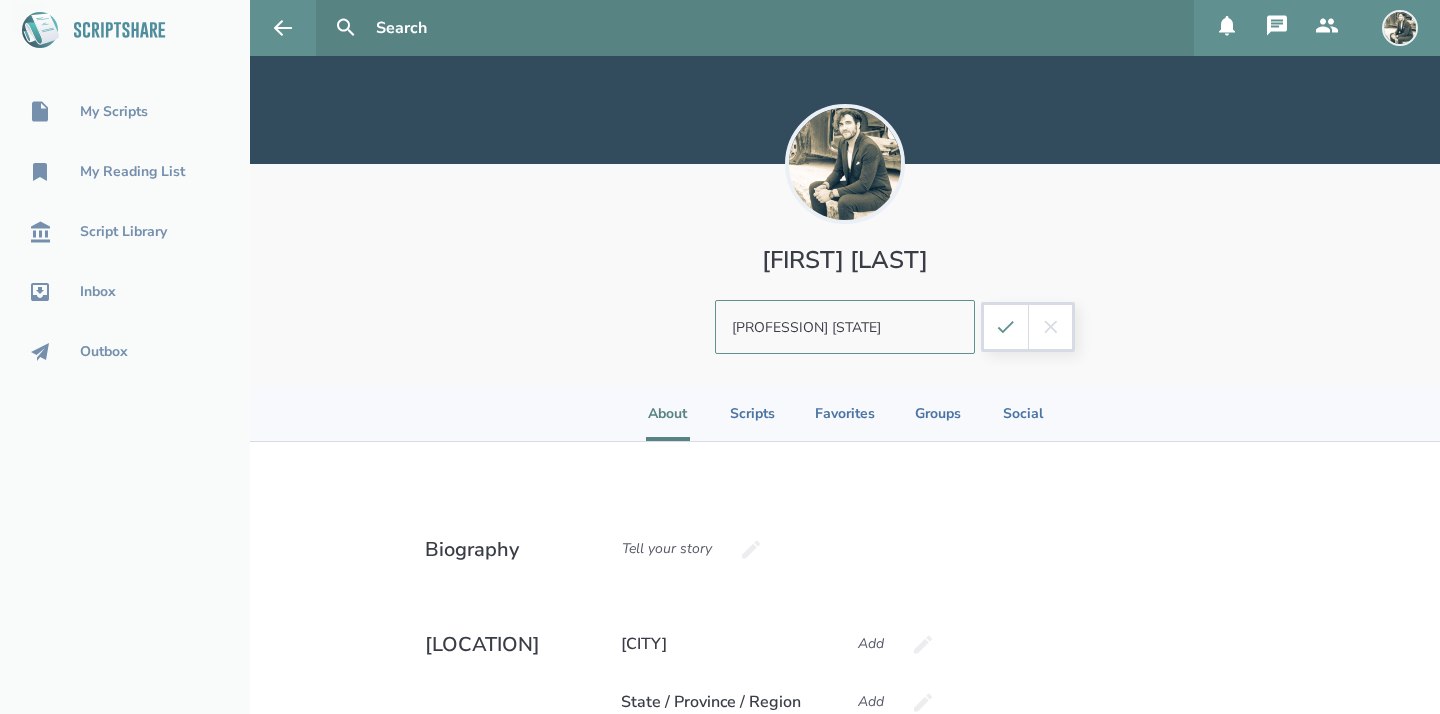 scroll, scrollTop: 0, scrollLeft: 28, axis: horizontal 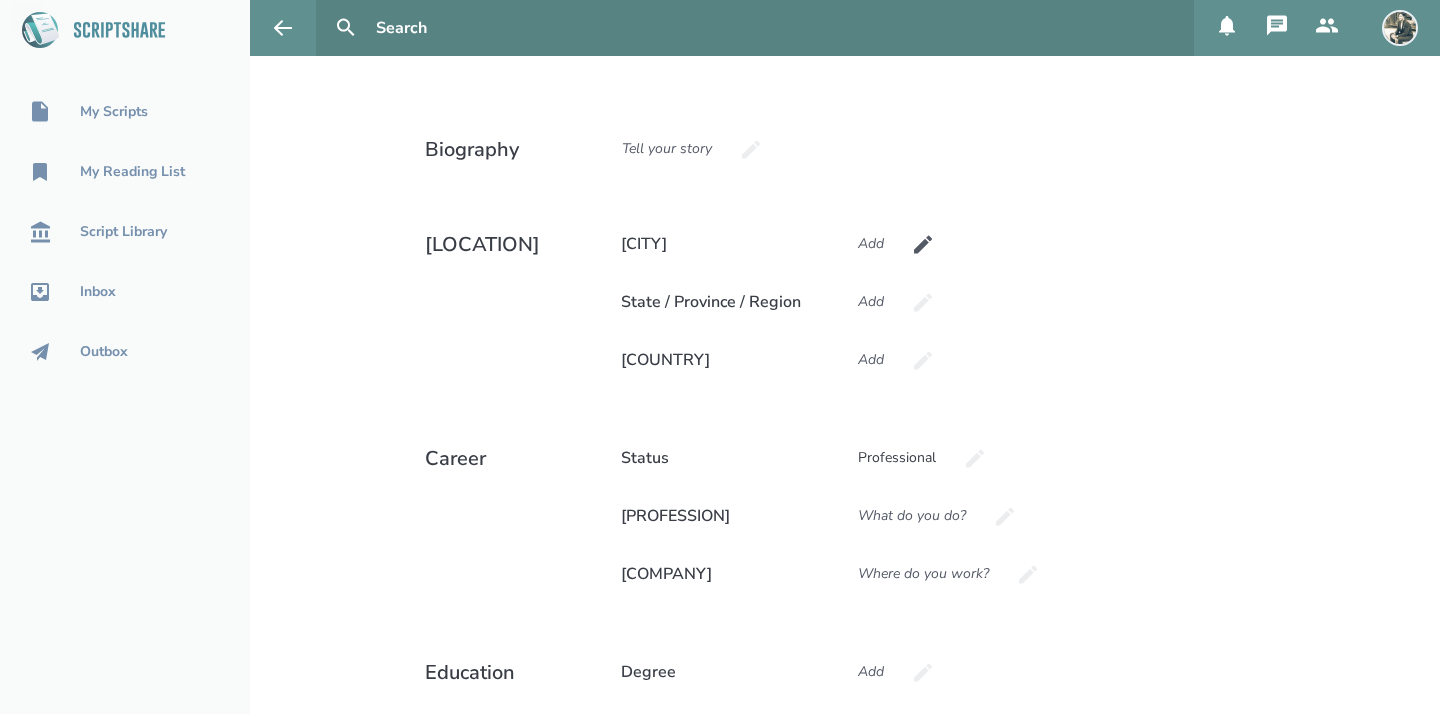 click on "Add" at bounding box center [871, 244] 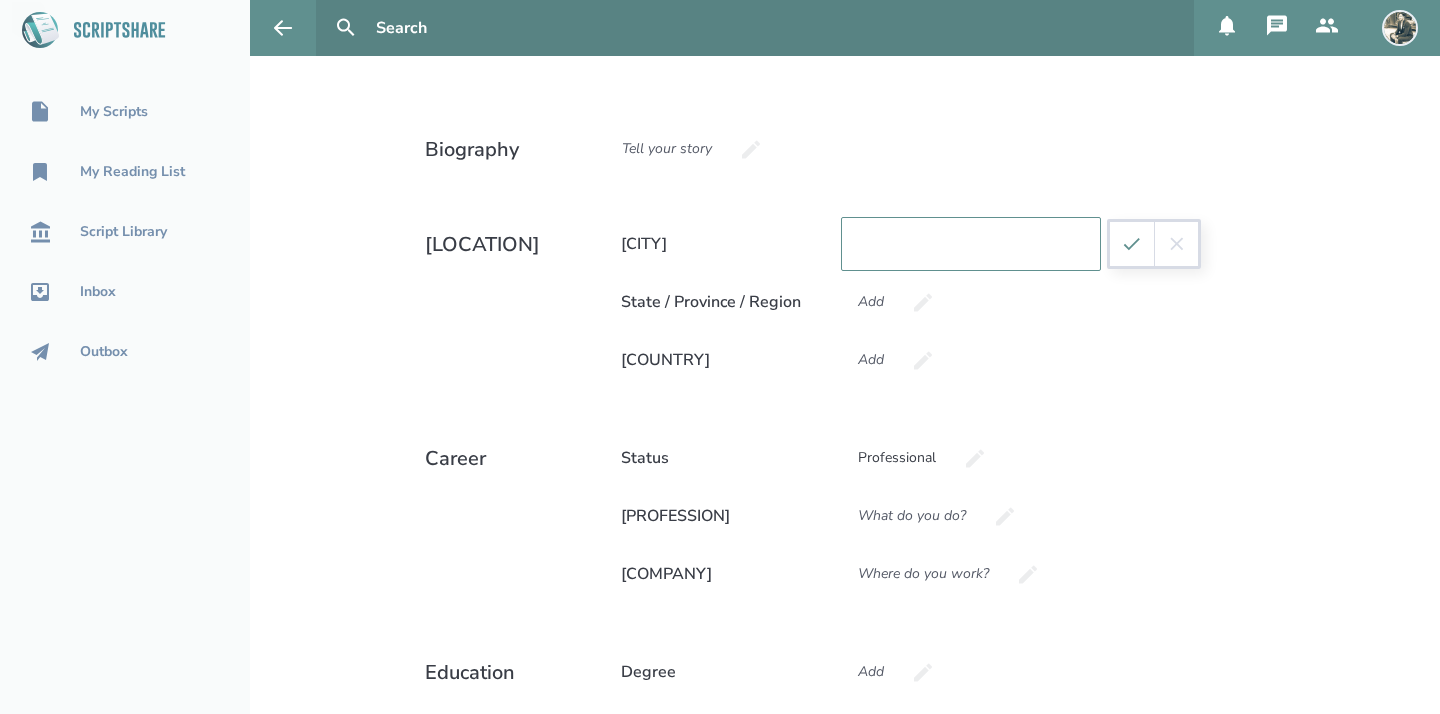 click at bounding box center (971, 244) 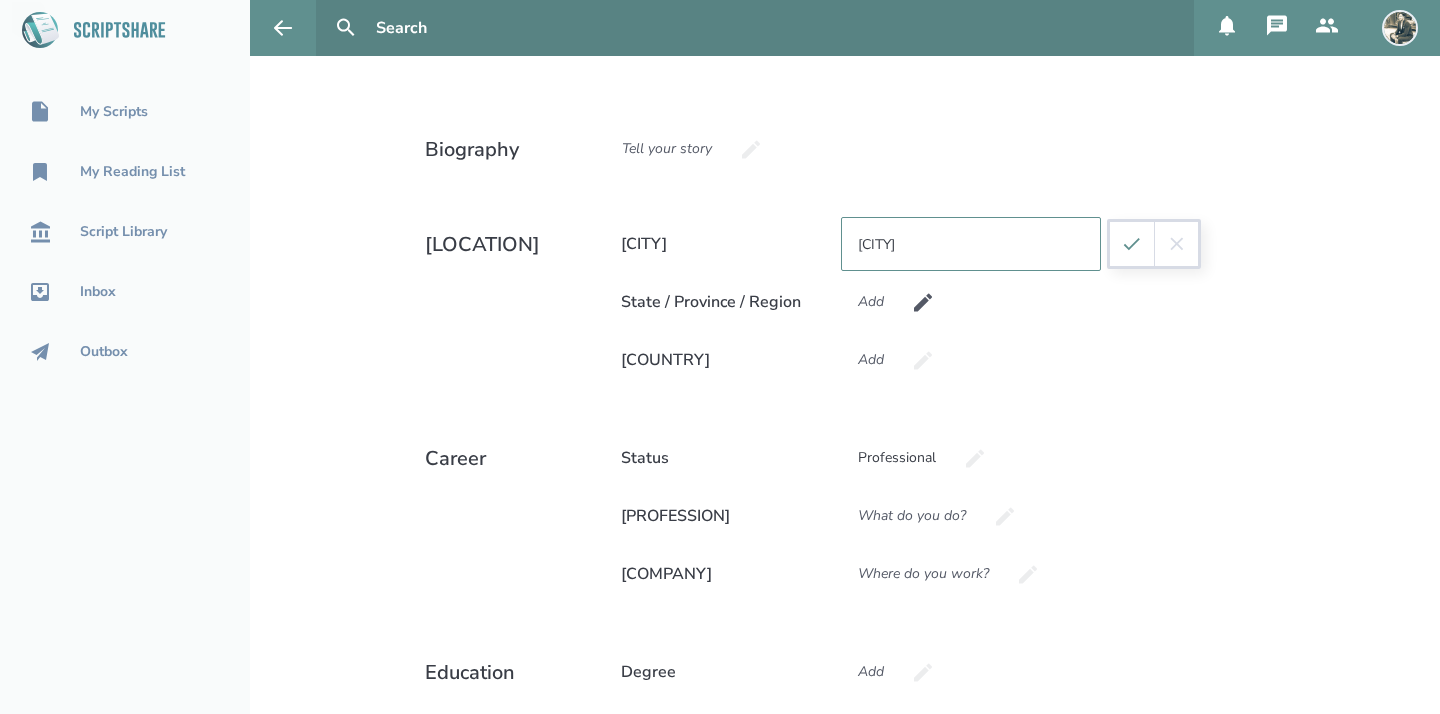 type on "[CITY]" 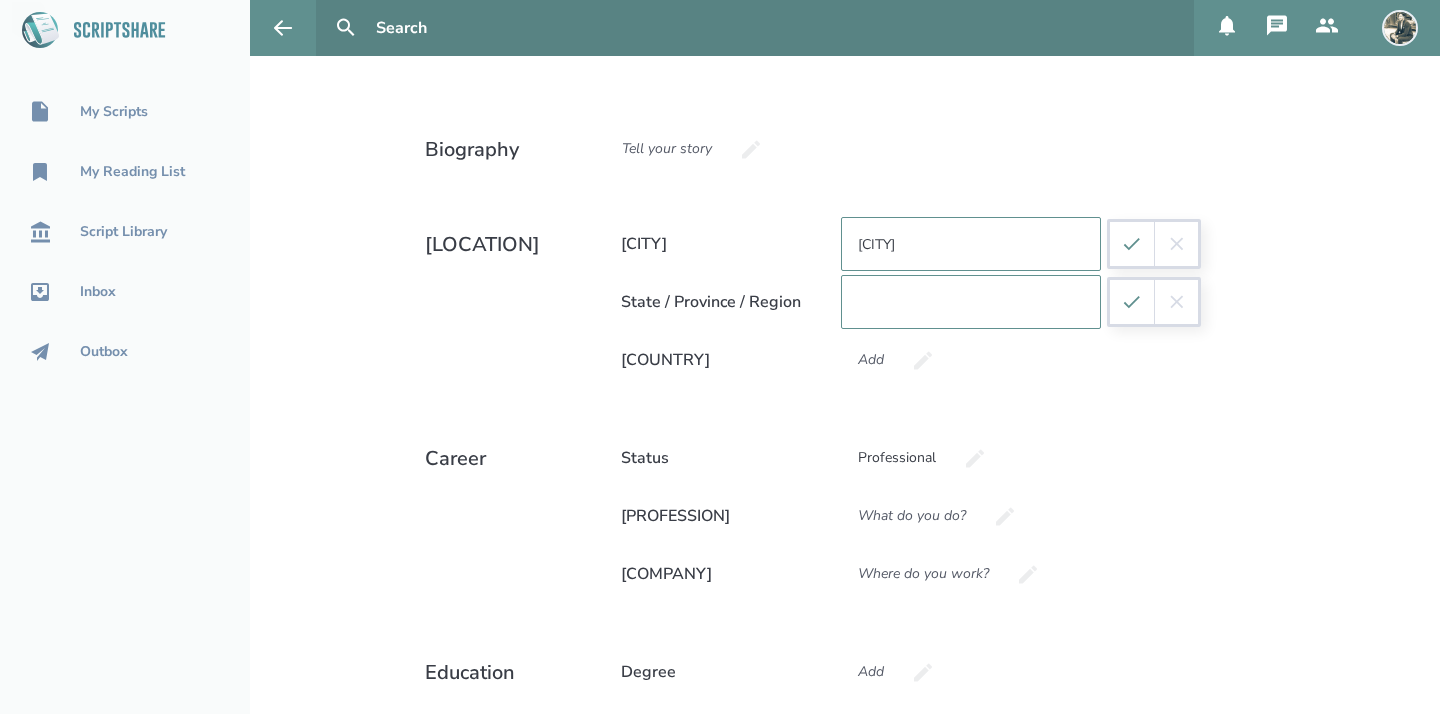 click at bounding box center (971, 302) 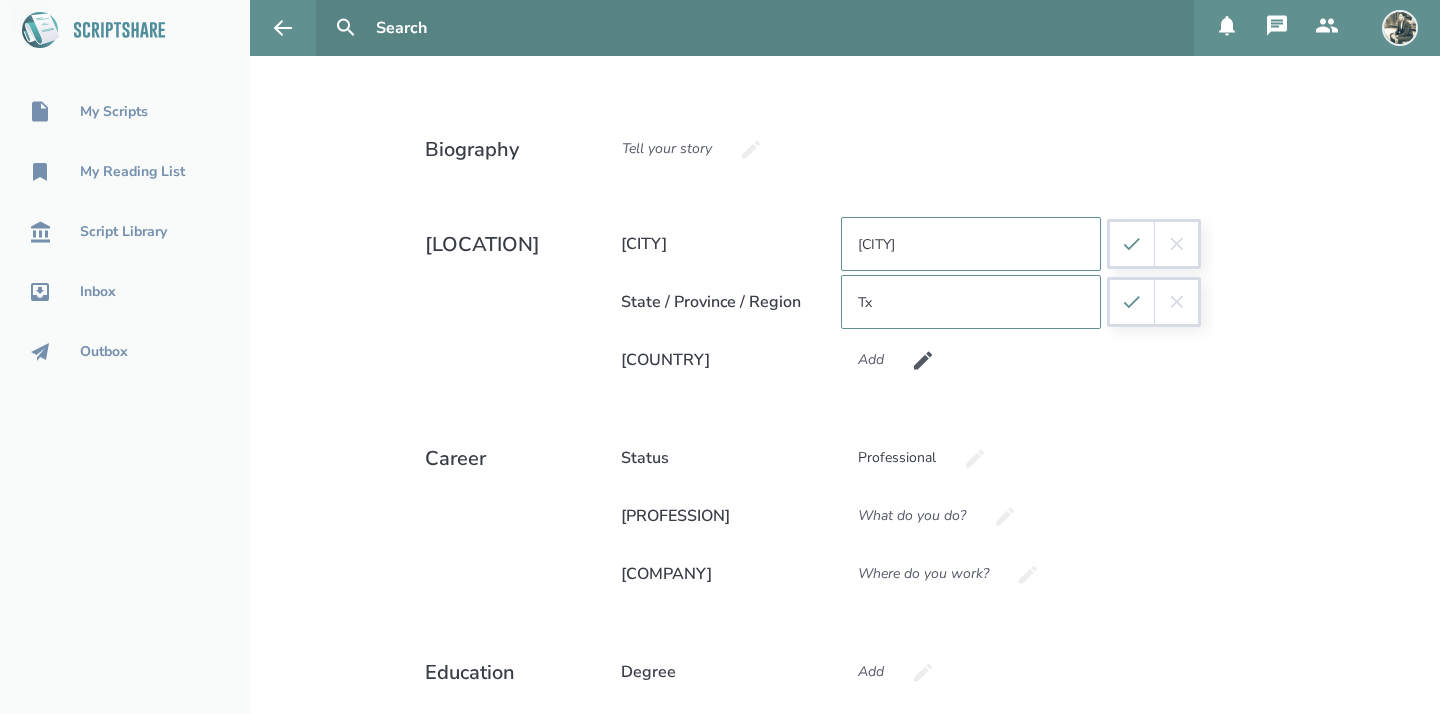 type on "Tx" 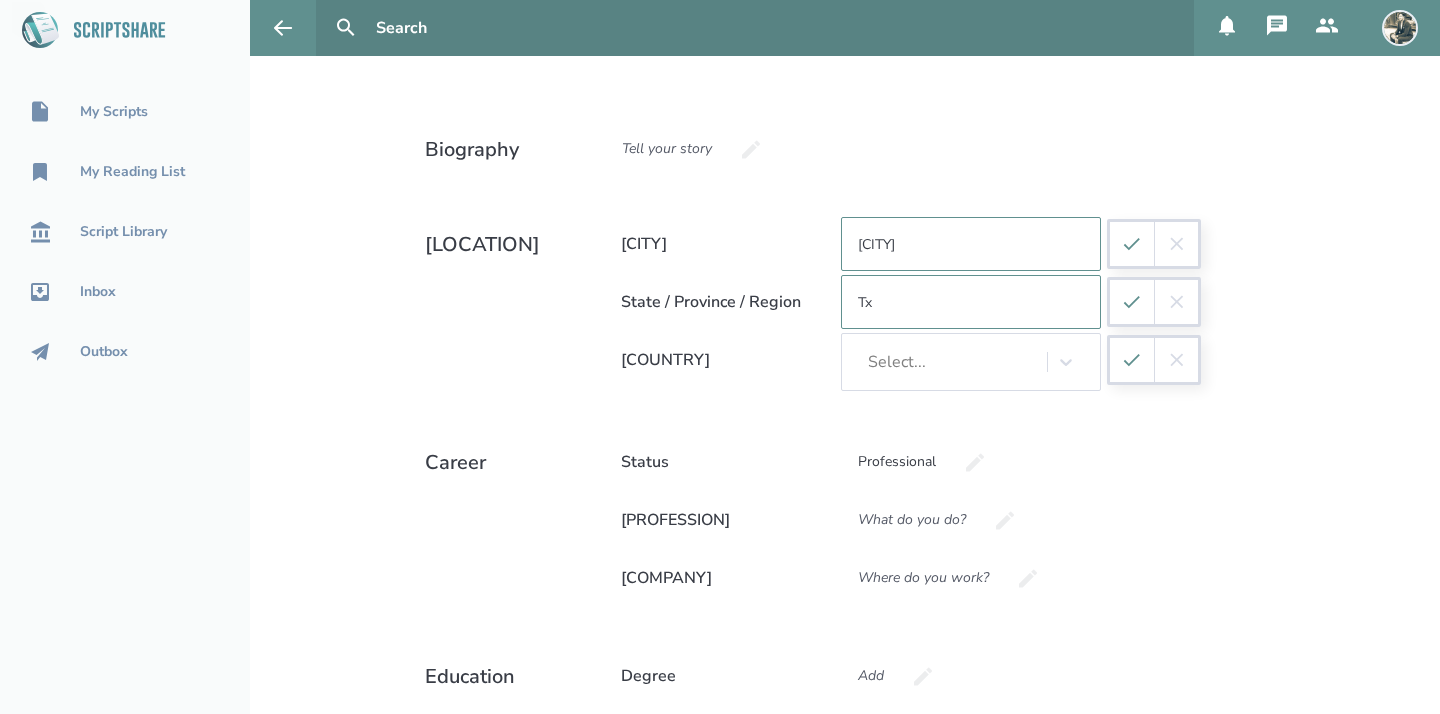 click on "Select..." at bounding box center (952, 362) 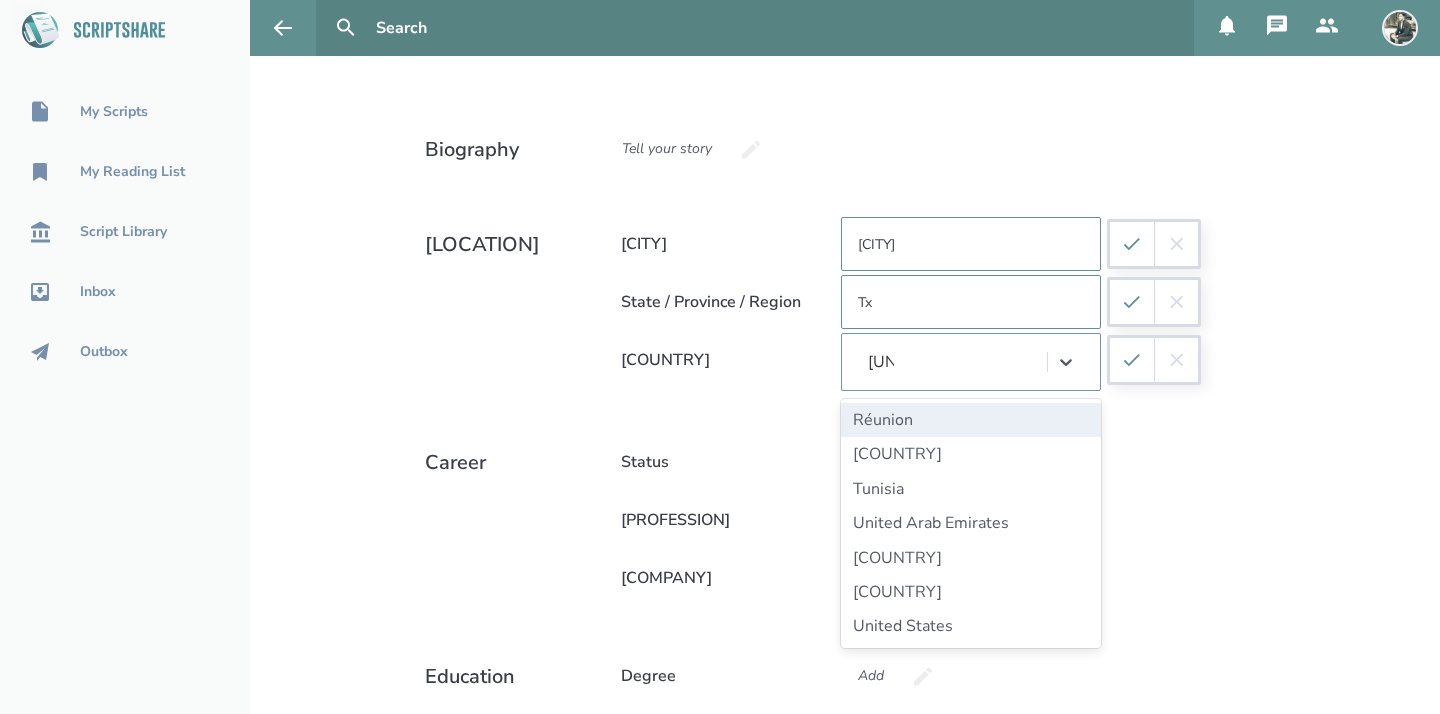 type on "Unit" 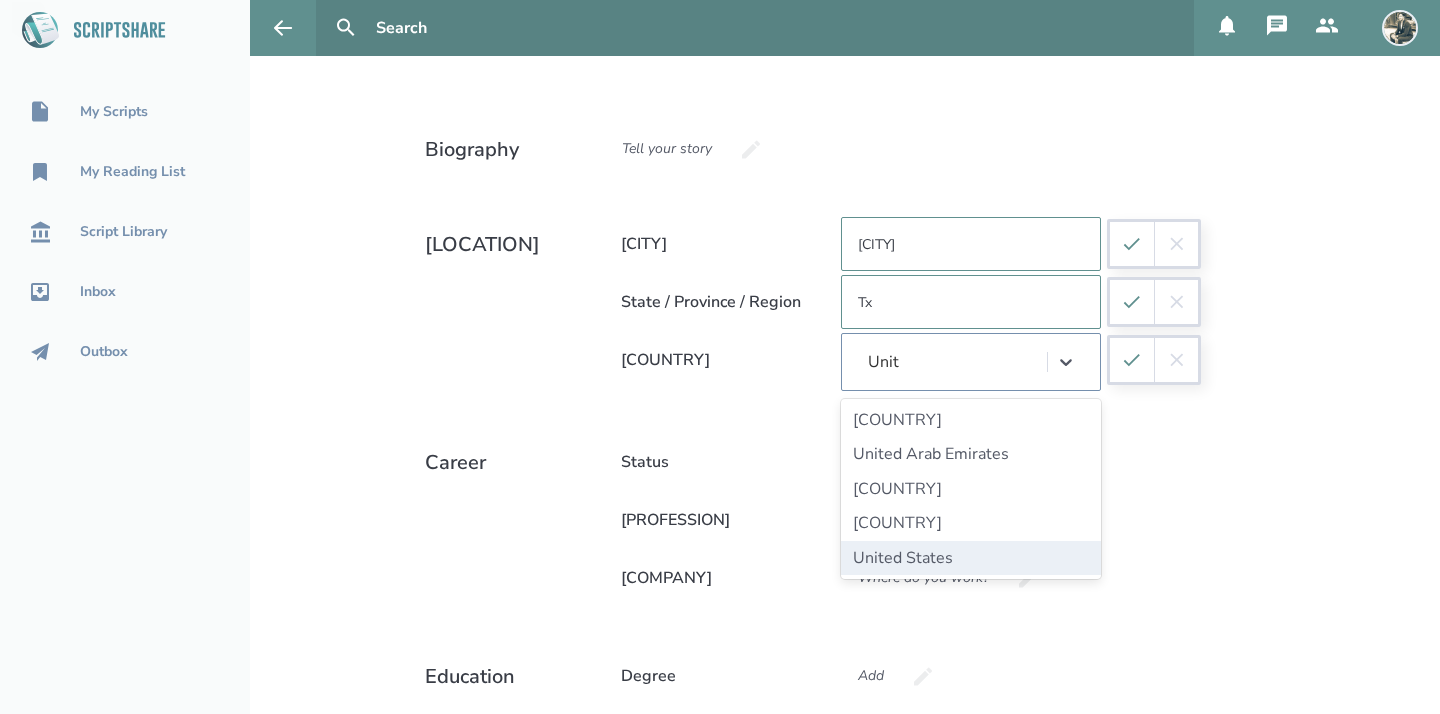 click on "United States" at bounding box center [971, 558] 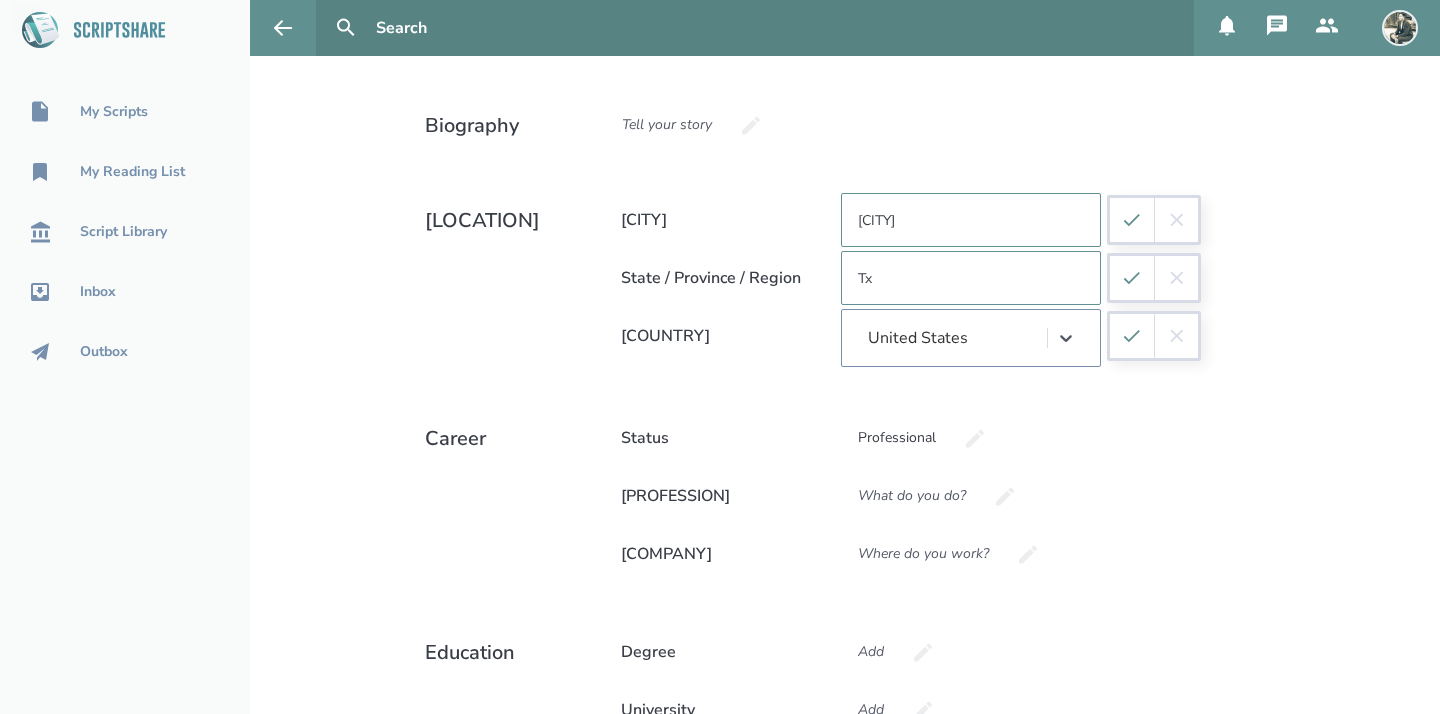 scroll, scrollTop: 438, scrollLeft: 0, axis: vertical 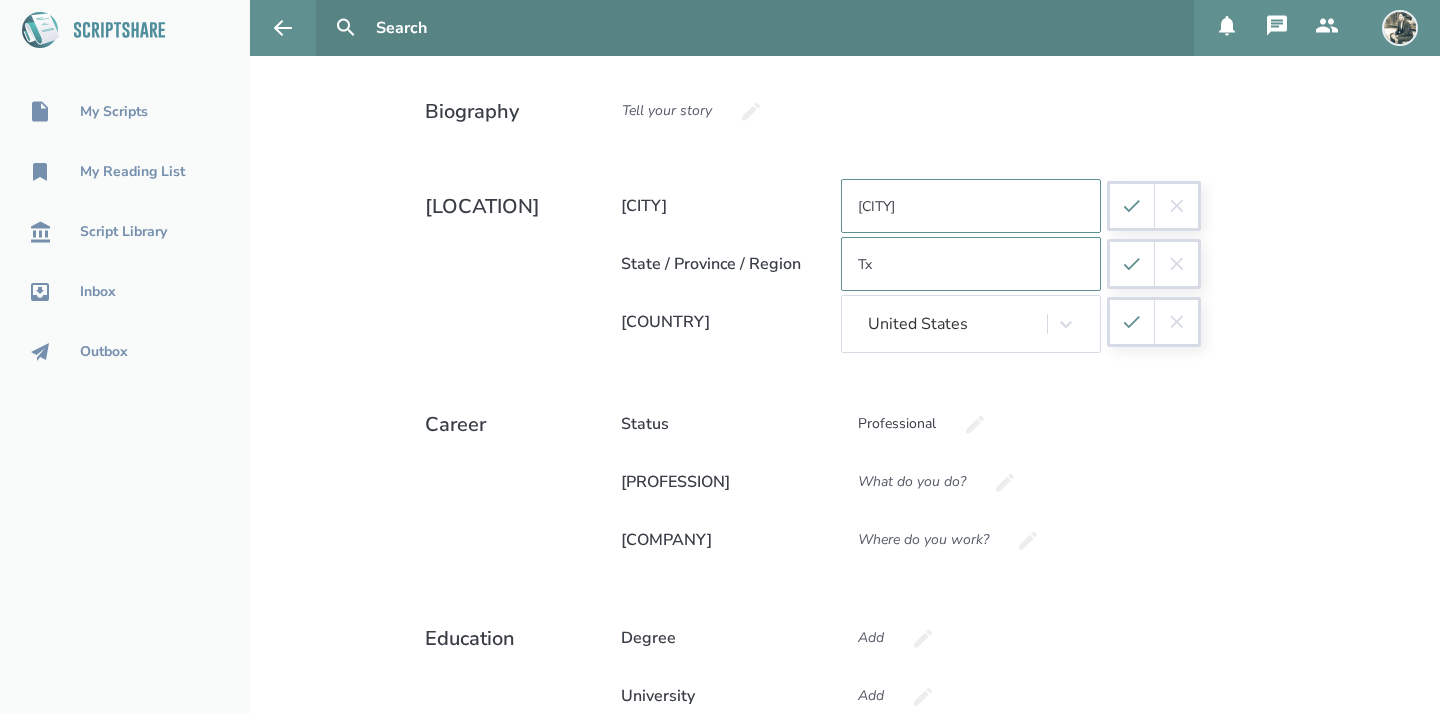 click 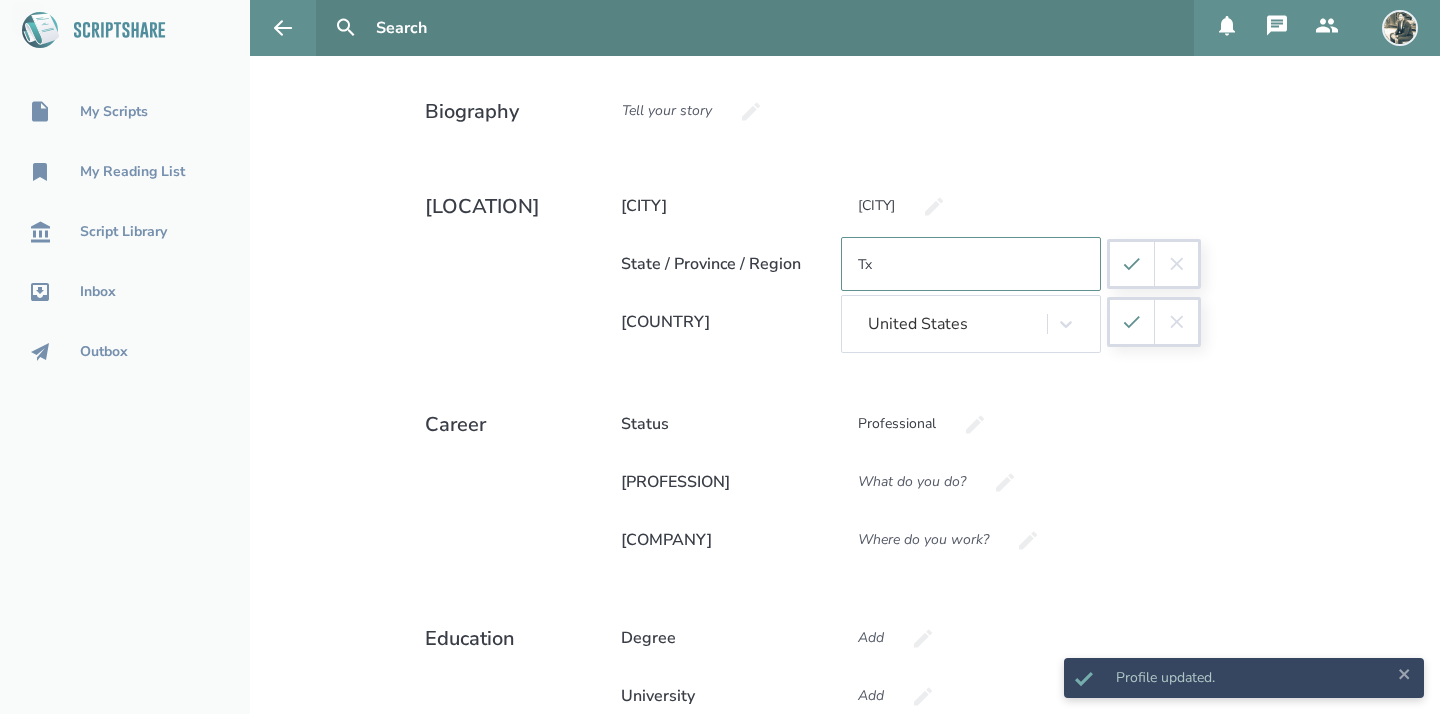 click 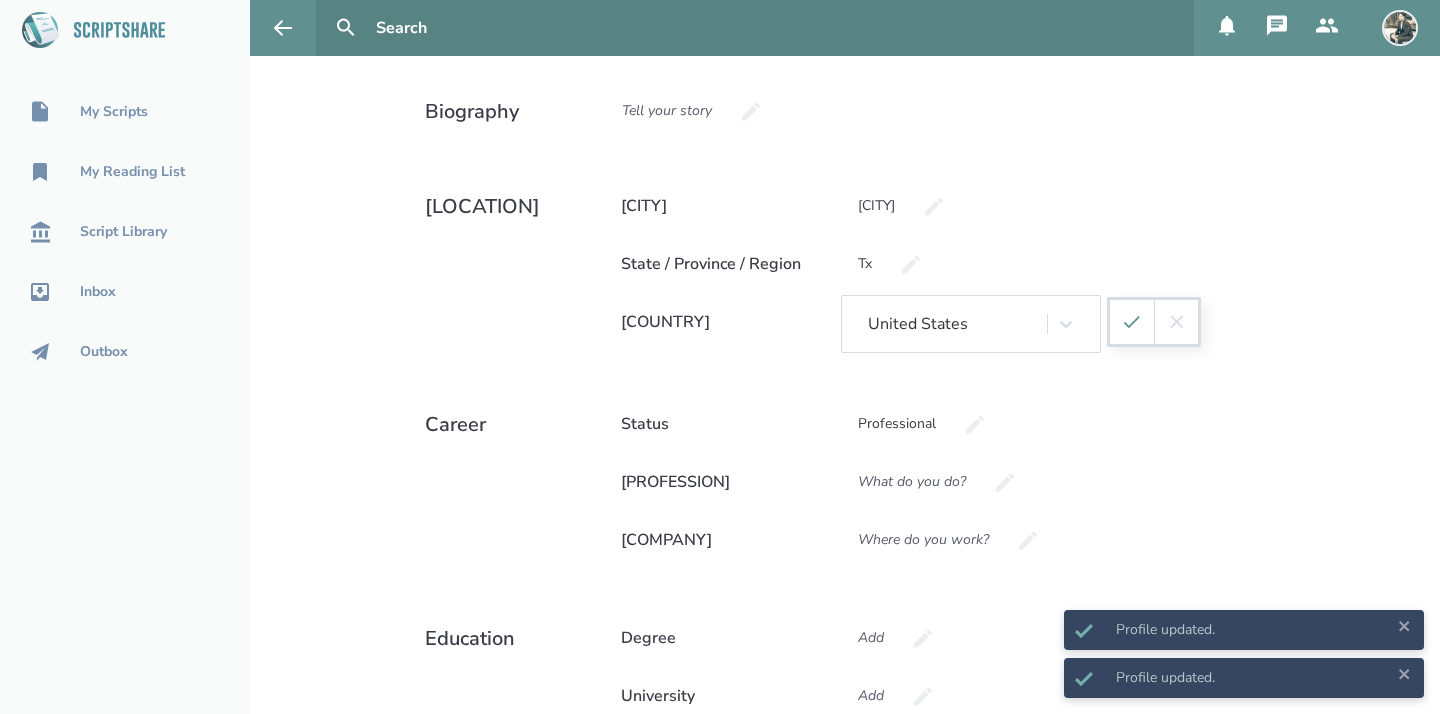 click 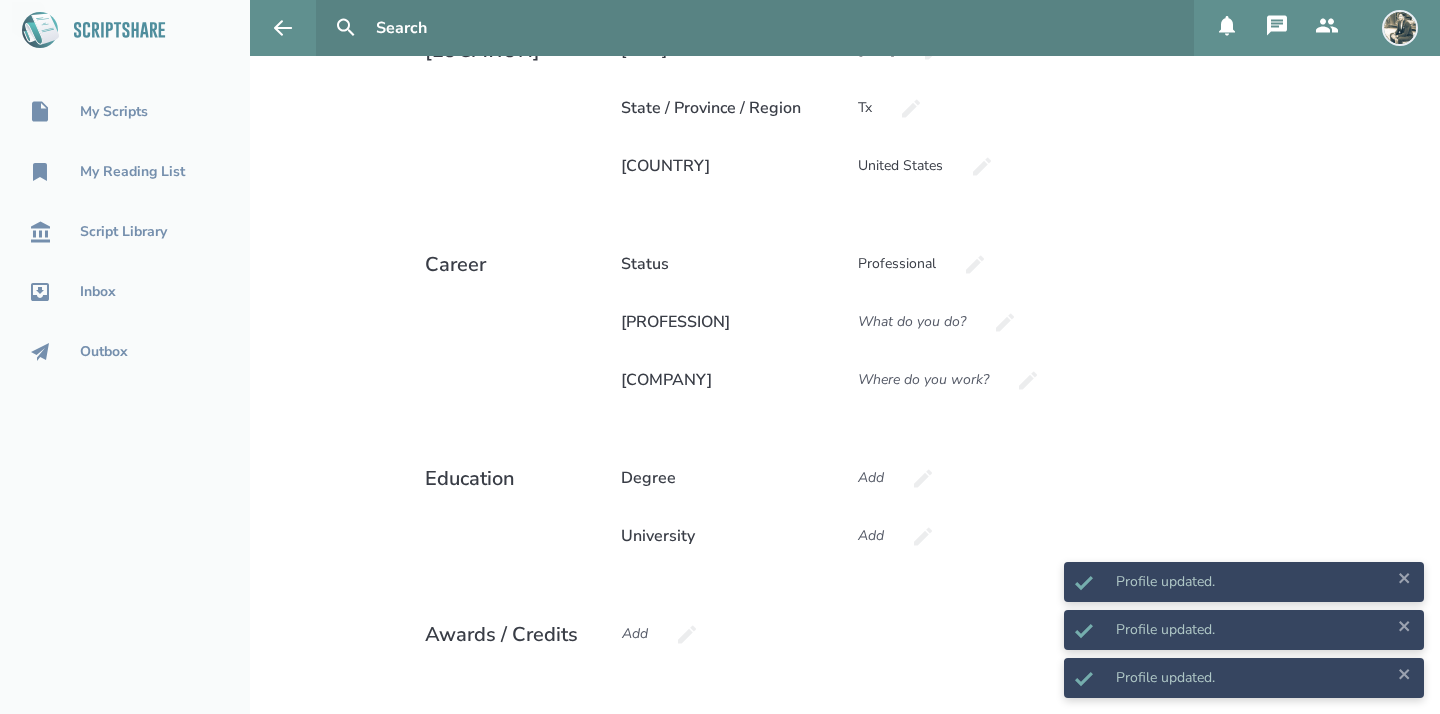scroll, scrollTop: 596, scrollLeft: 0, axis: vertical 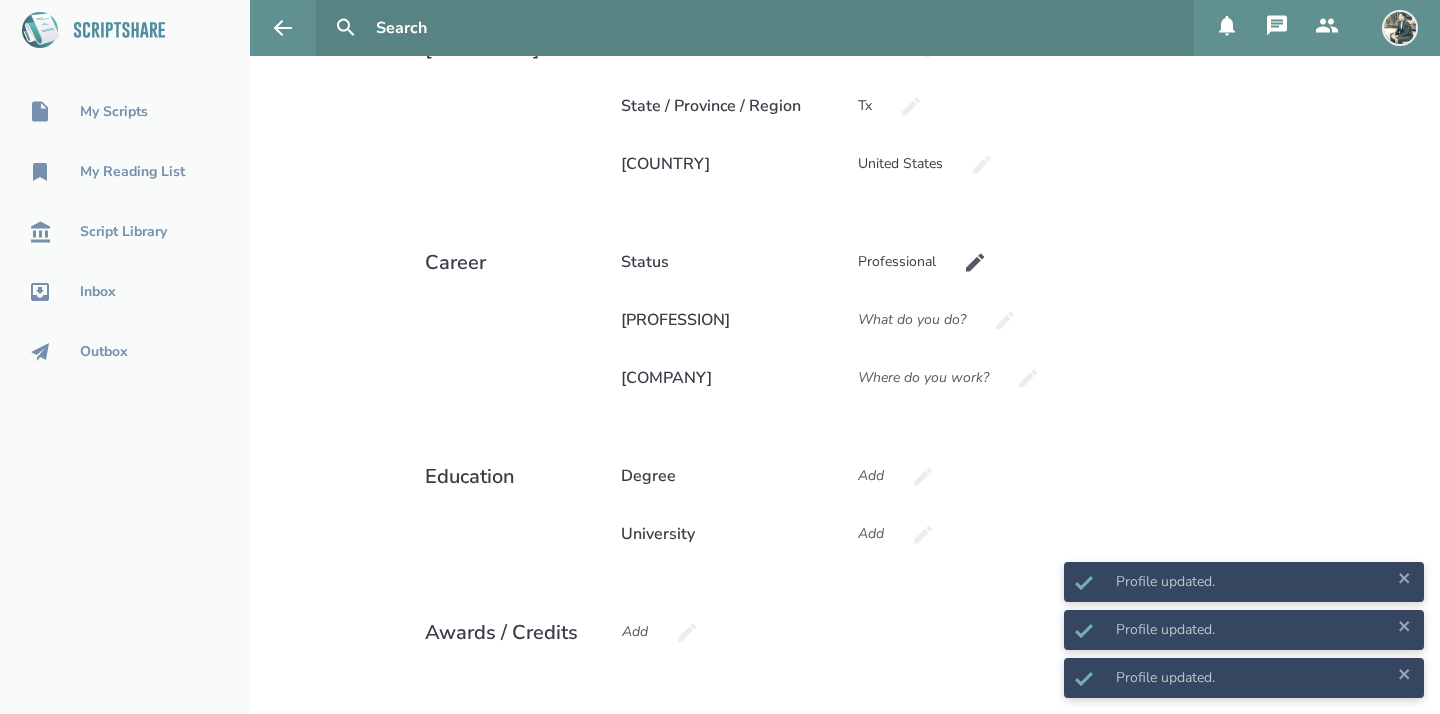 click on "Professional" at bounding box center [897, 262] 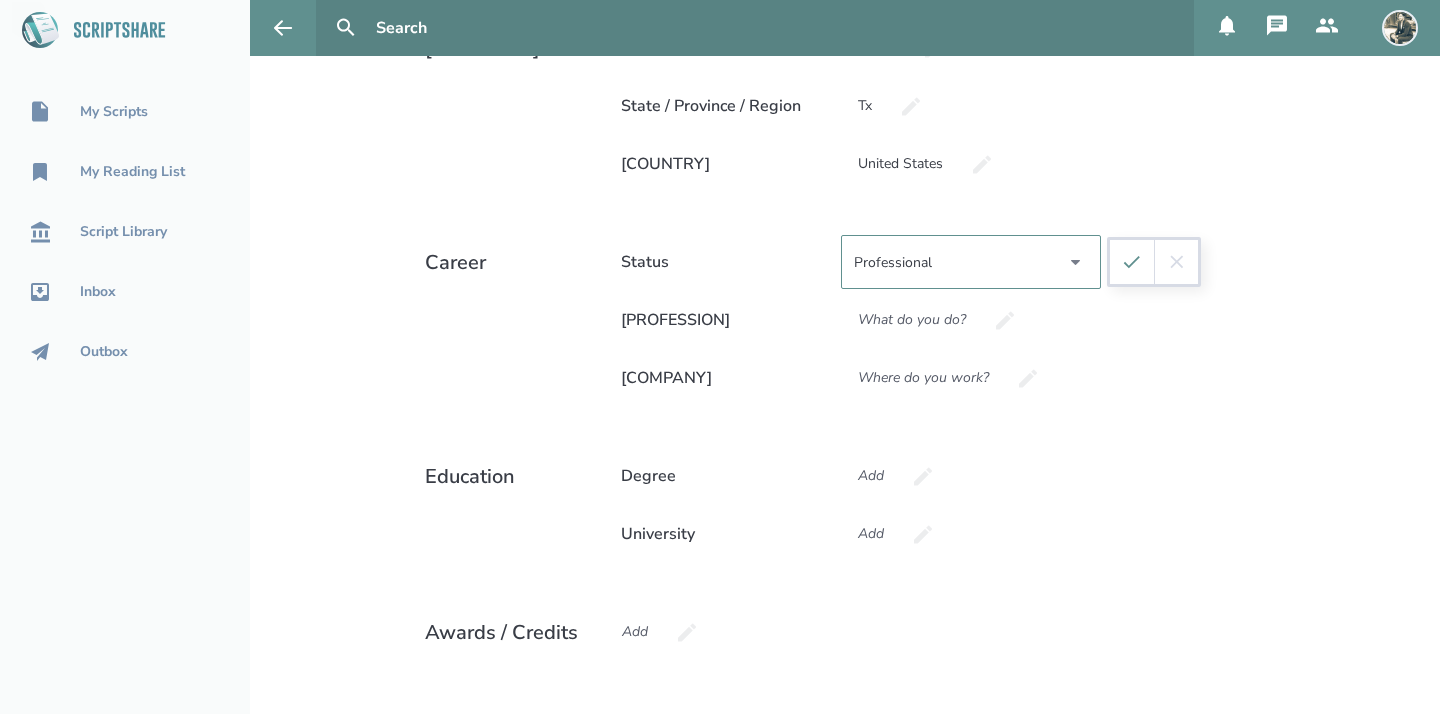 click on "Professional Student" at bounding box center (971, 262) 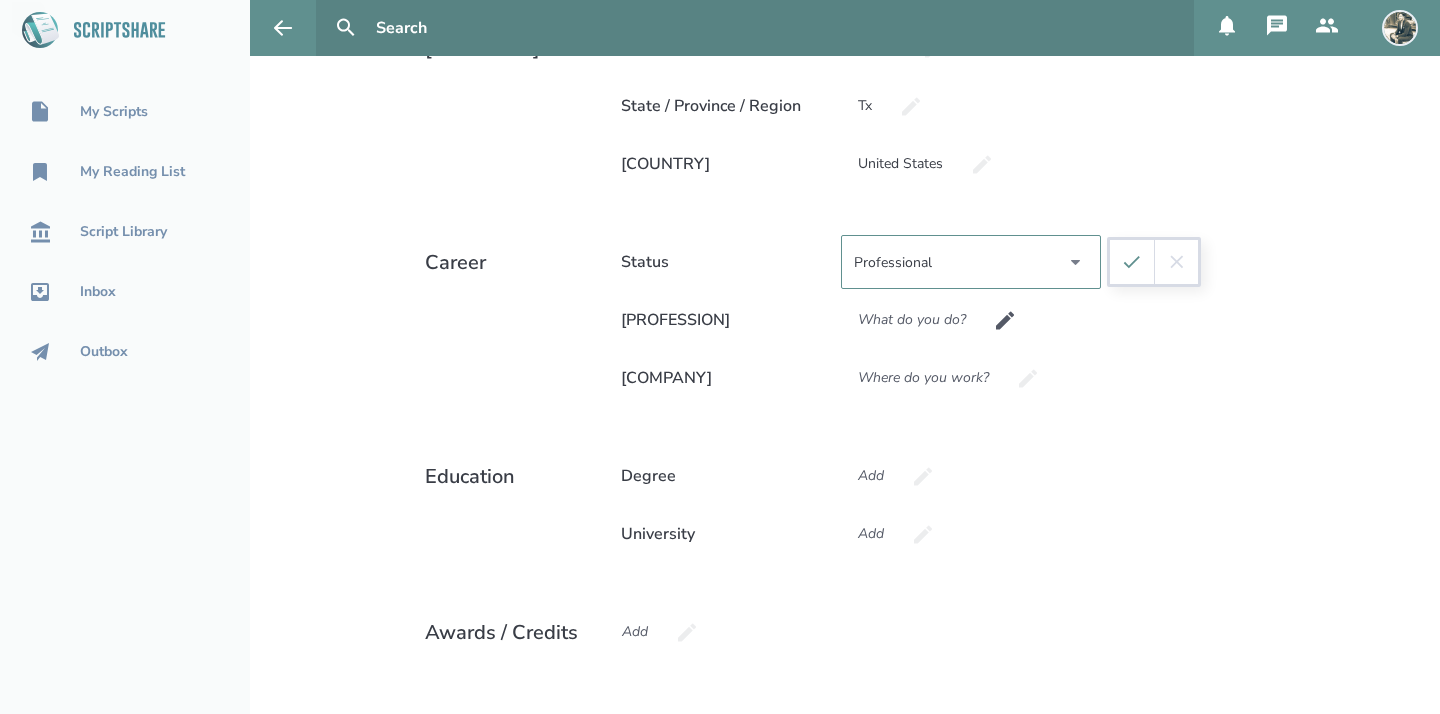click 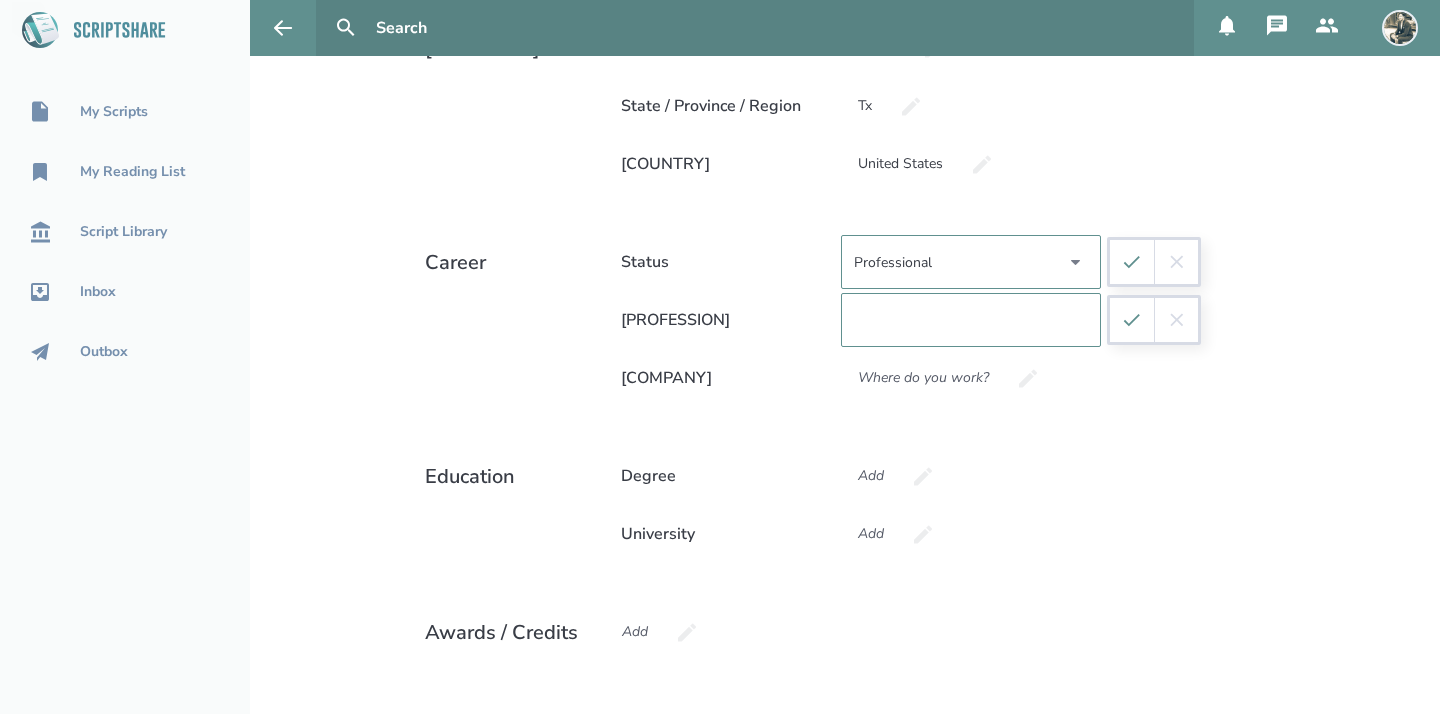 click at bounding box center (971, 320) 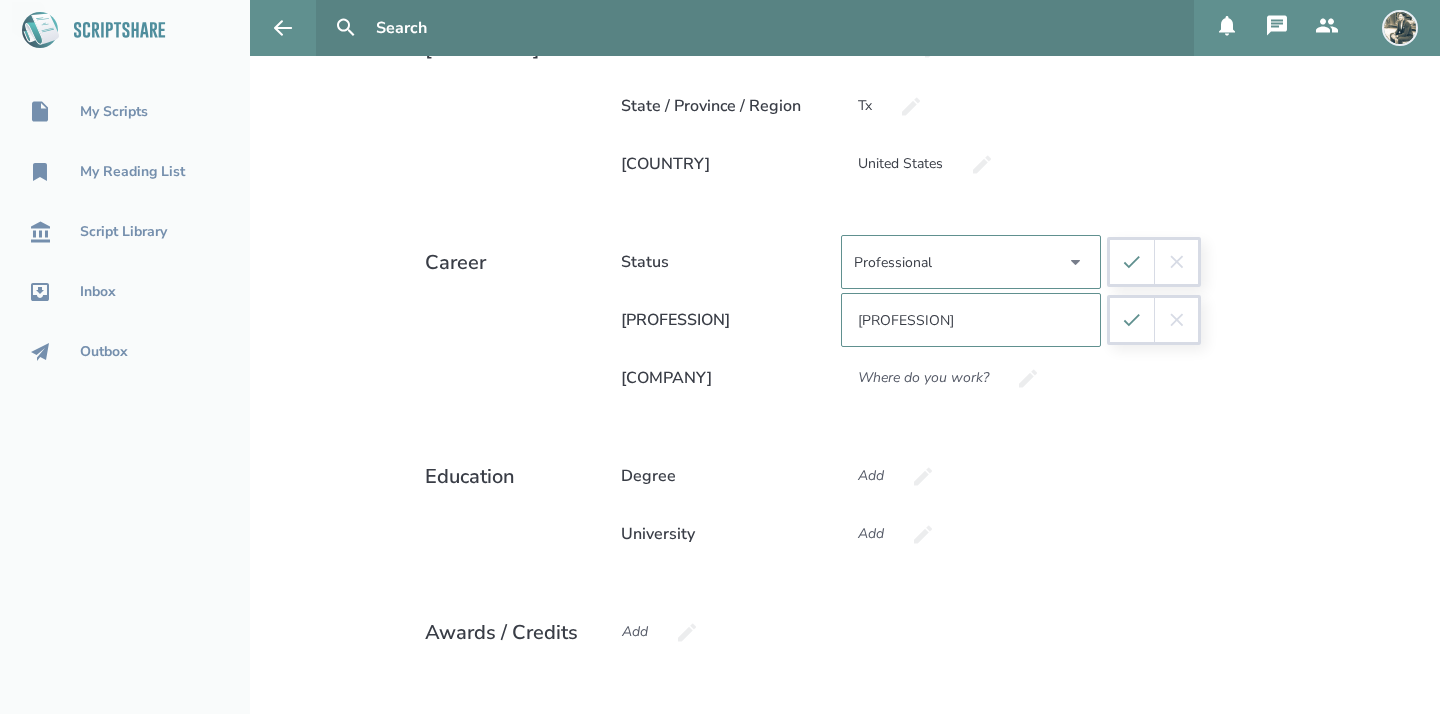 scroll, scrollTop: 0, scrollLeft: 32, axis: horizontal 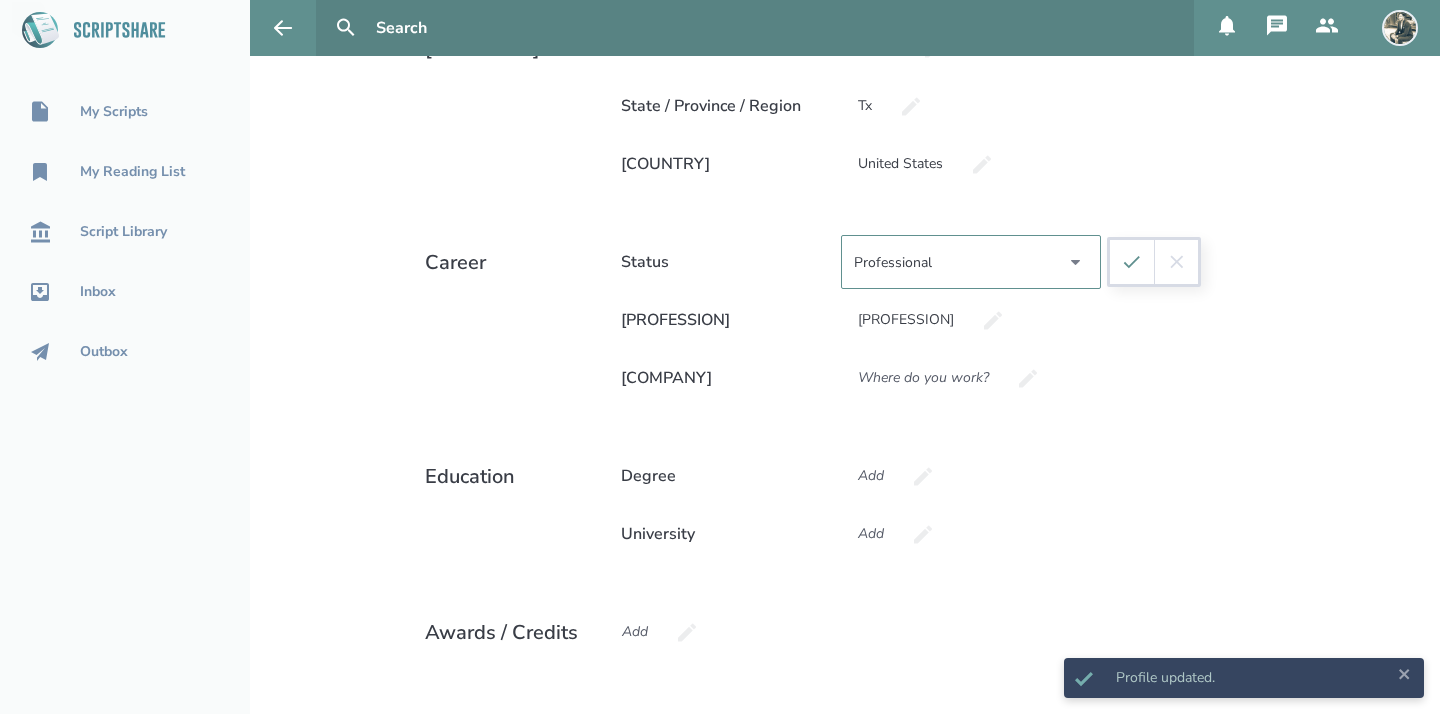 click 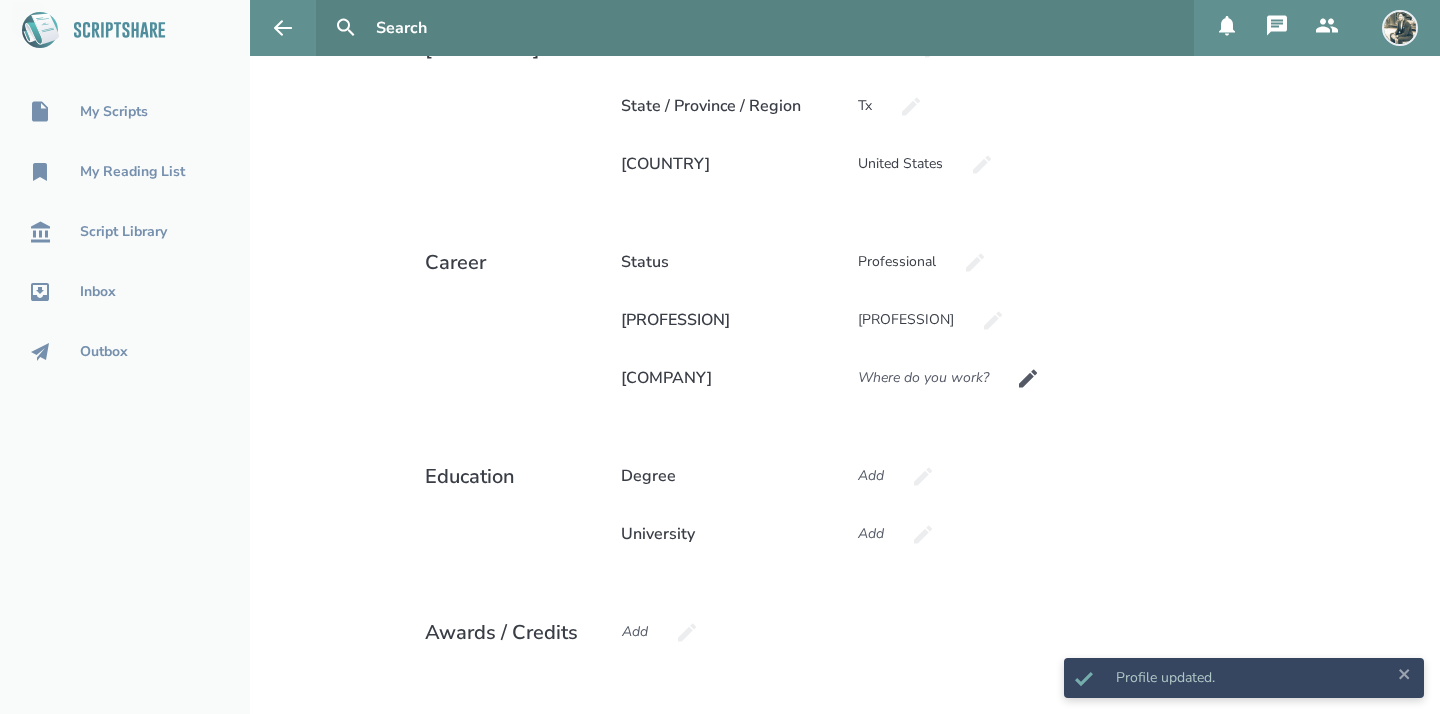 click on "Where do you work?" at bounding box center [923, 378] 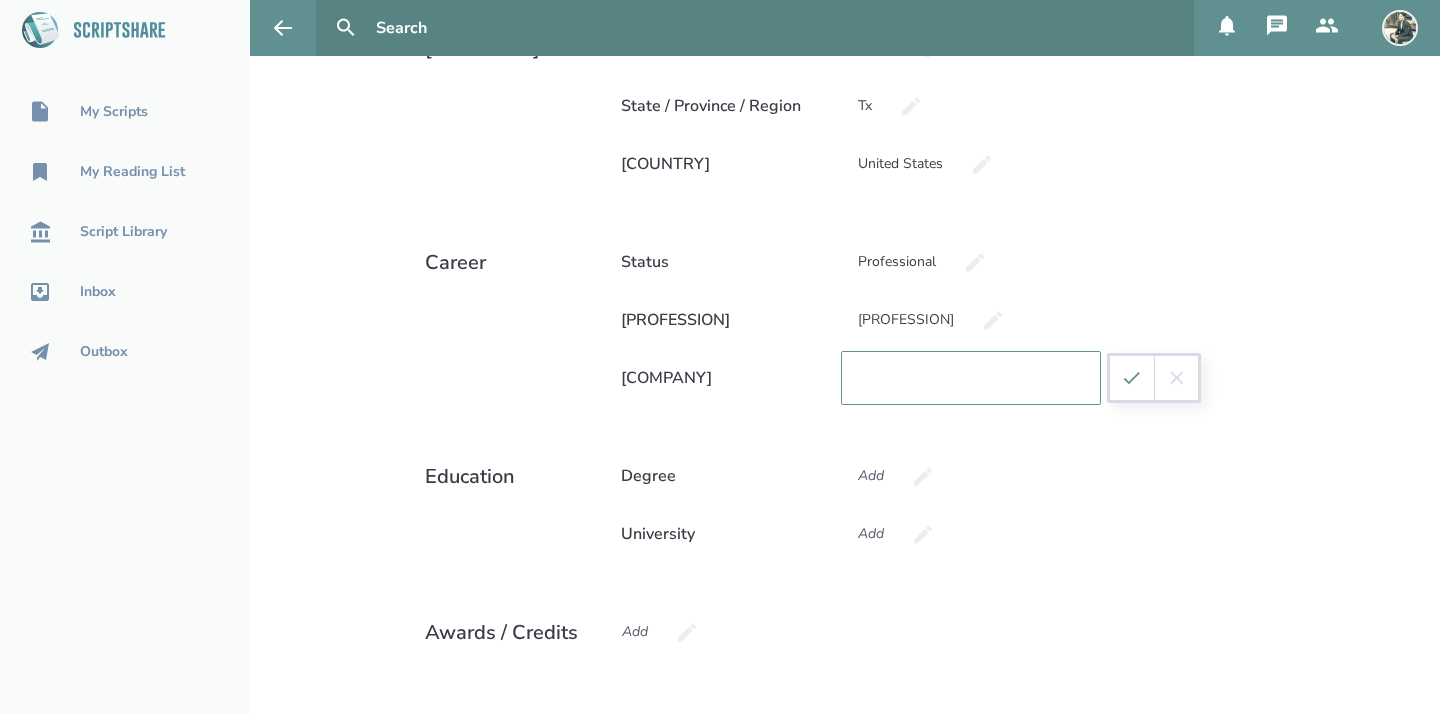 click at bounding box center [971, 378] 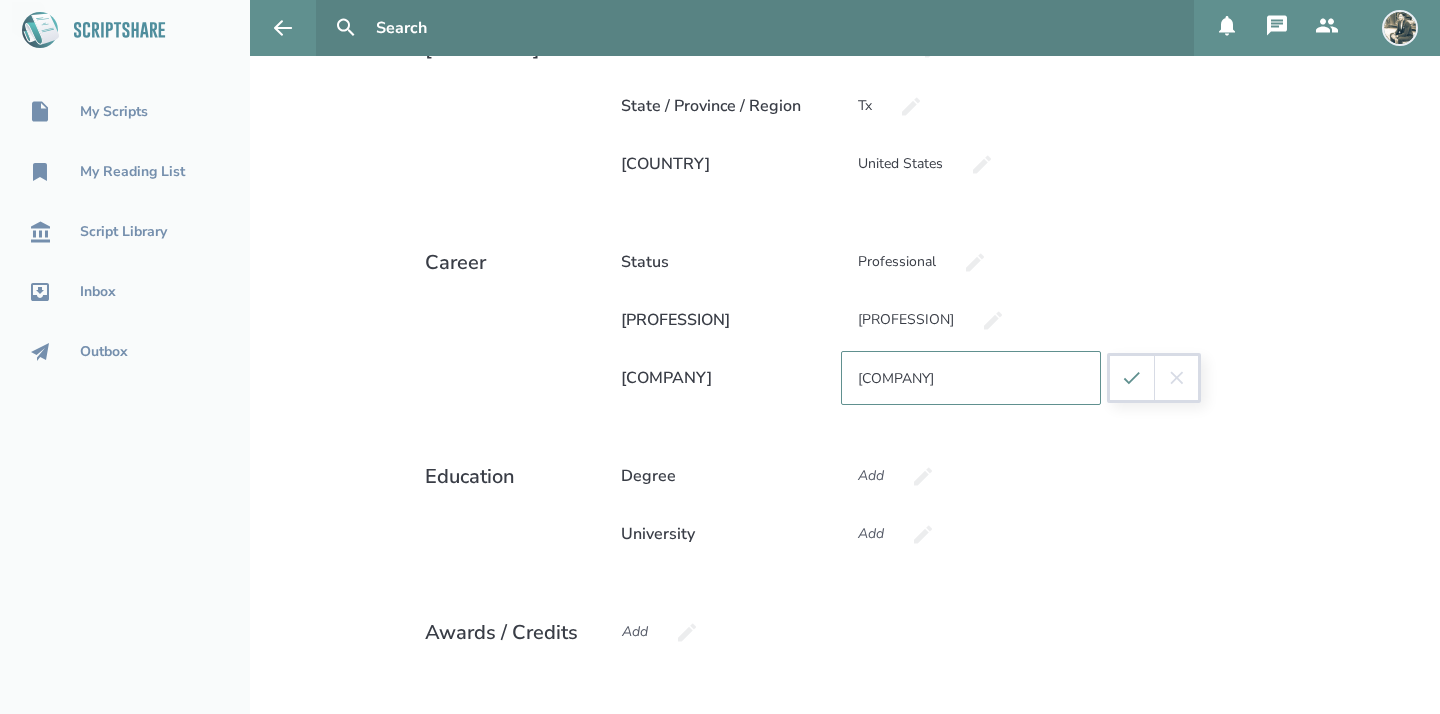 click on "[COMPANY]" at bounding box center [971, 378] 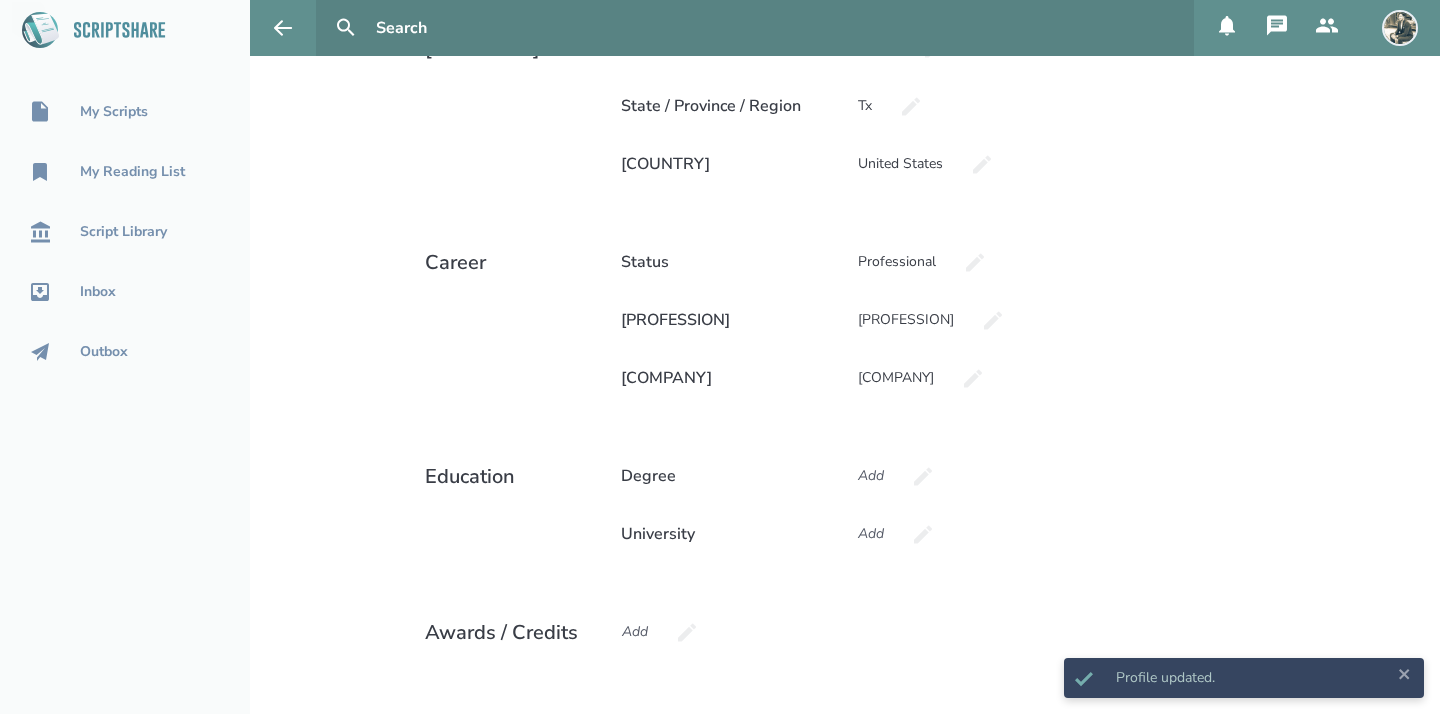 scroll, scrollTop: 662, scrollLeft: 0, axis: vertical 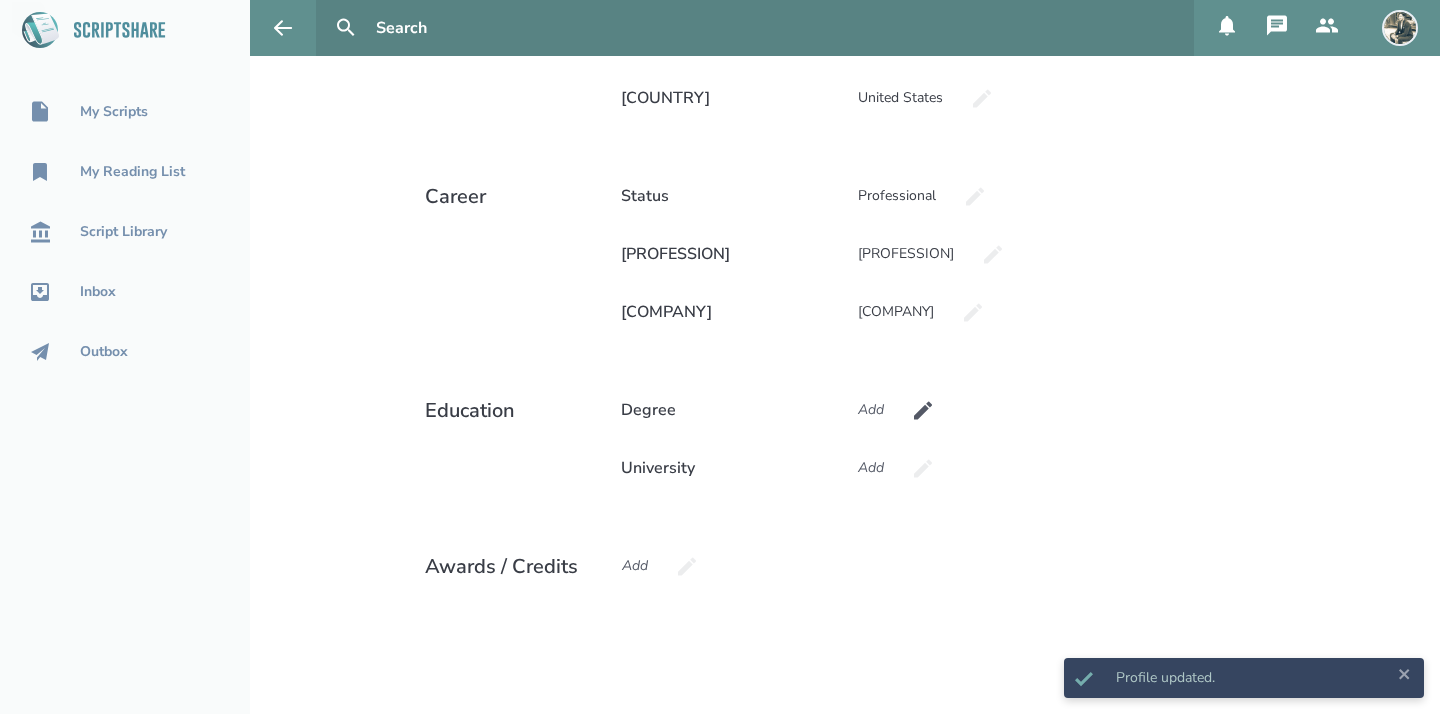 click on "Add" at bounding box center [871, 410] 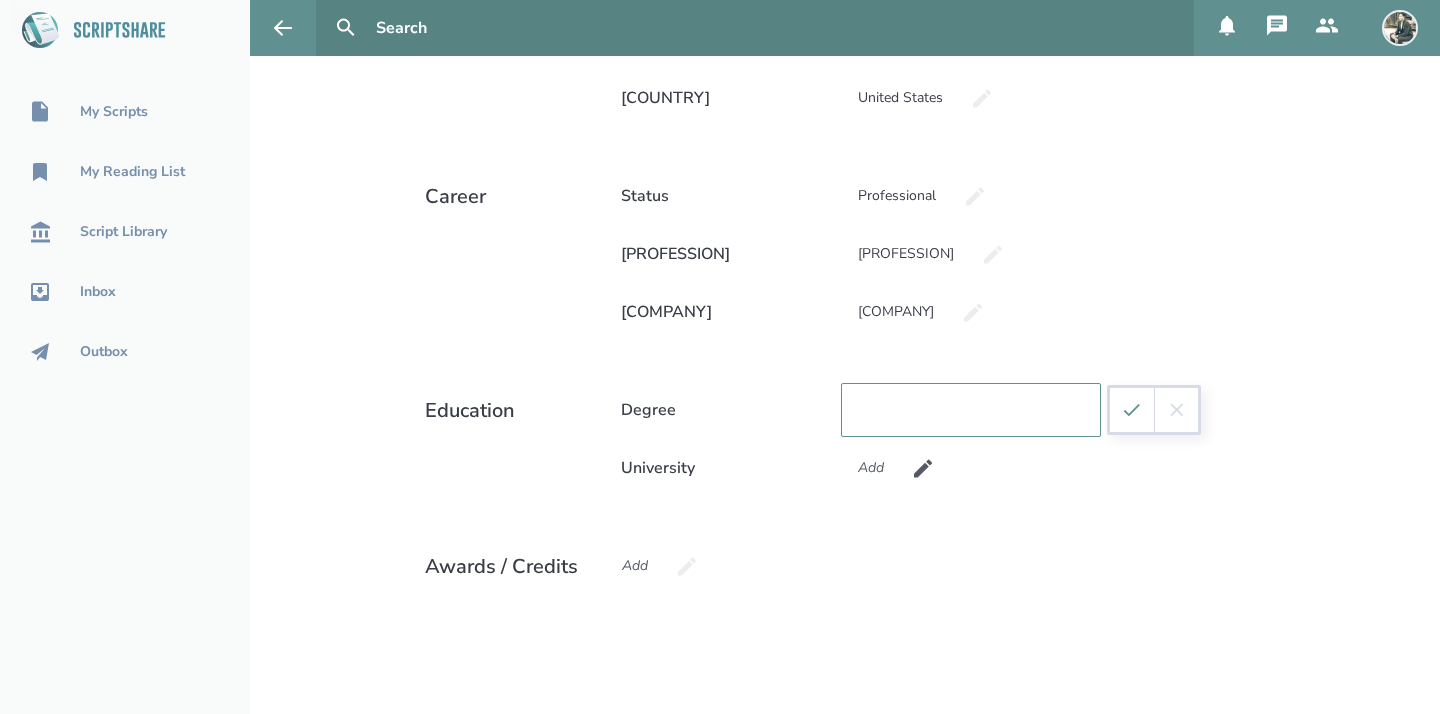 click on "Add" at bounding box center (871, 468) 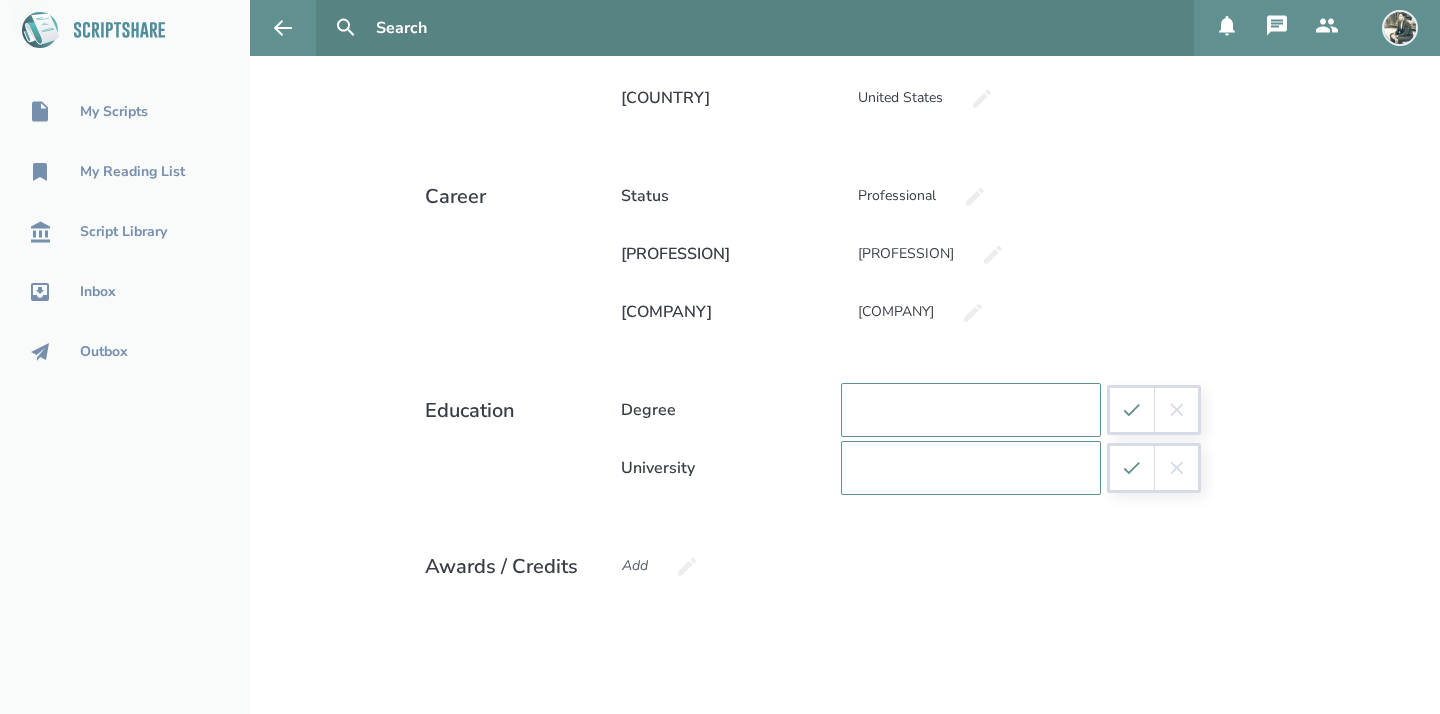 click at bounding box center (1176, 410) 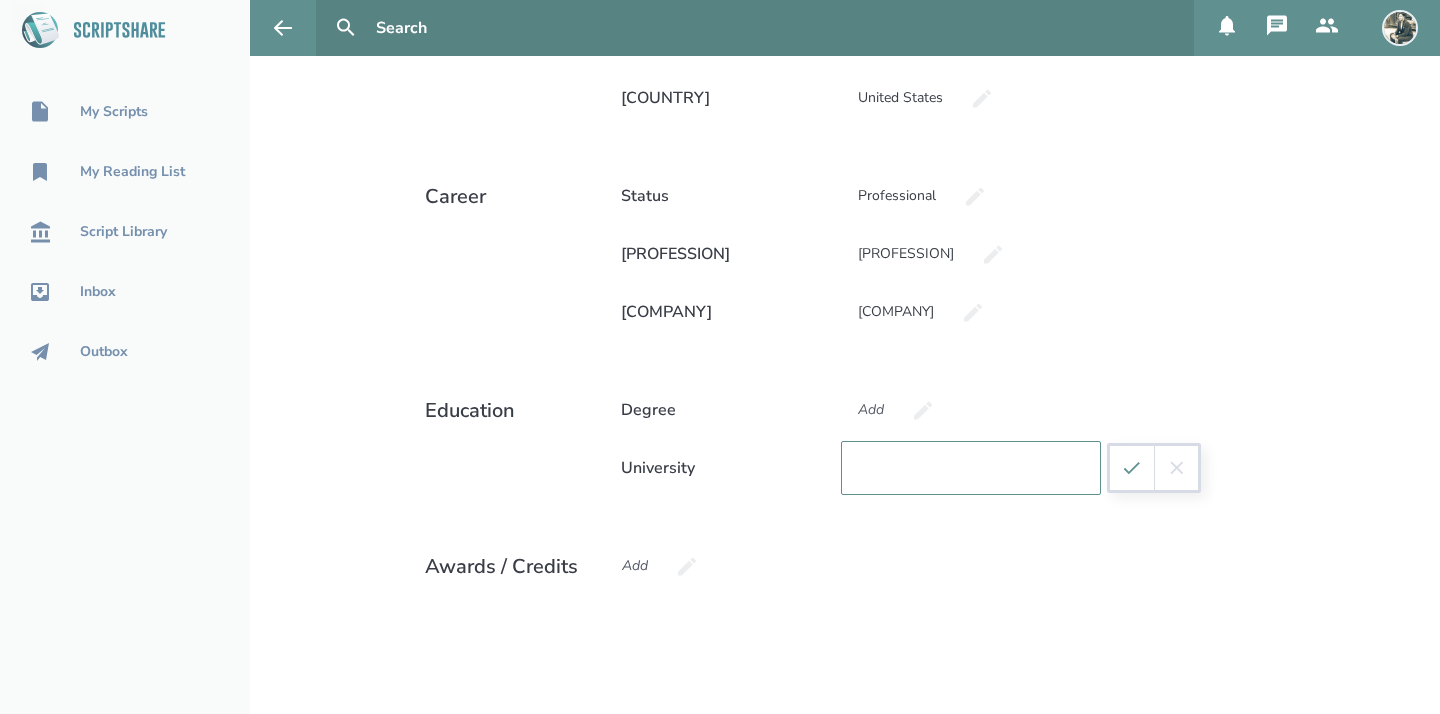 click at bounding box center [971, 468] 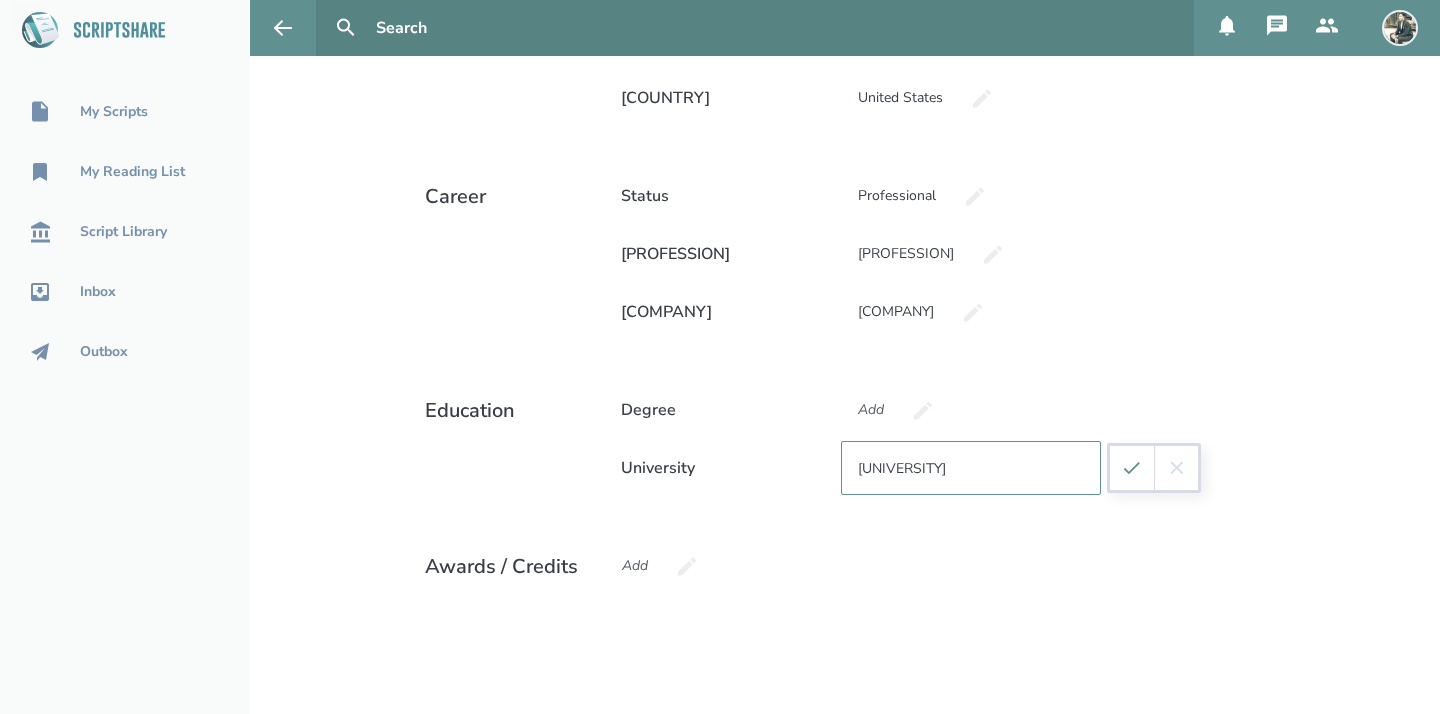 scroll, scrollTop: 0, scrollLeft: 90, axis: horizontal 